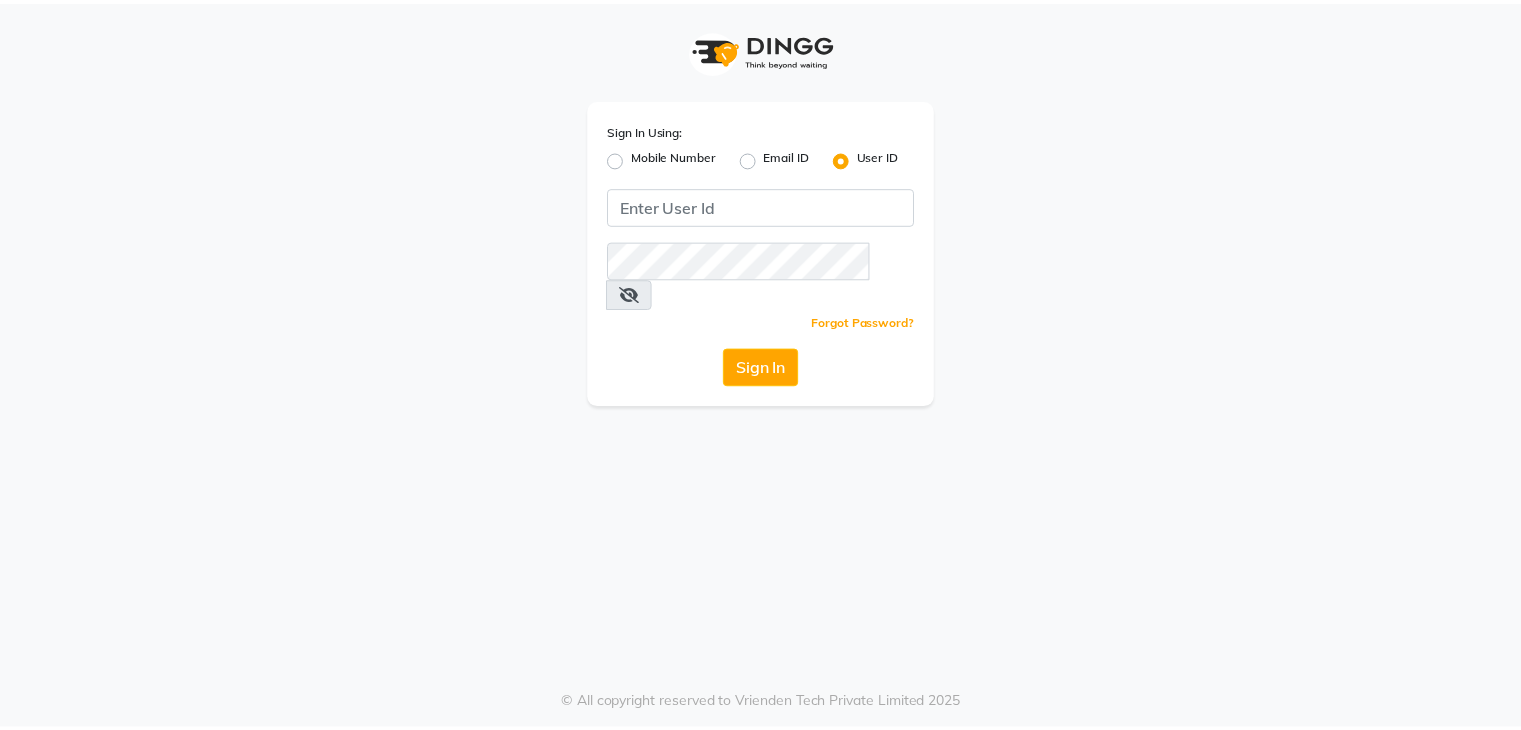 scroll, scrollTop: 0, scrollLeft: 0, axis: both 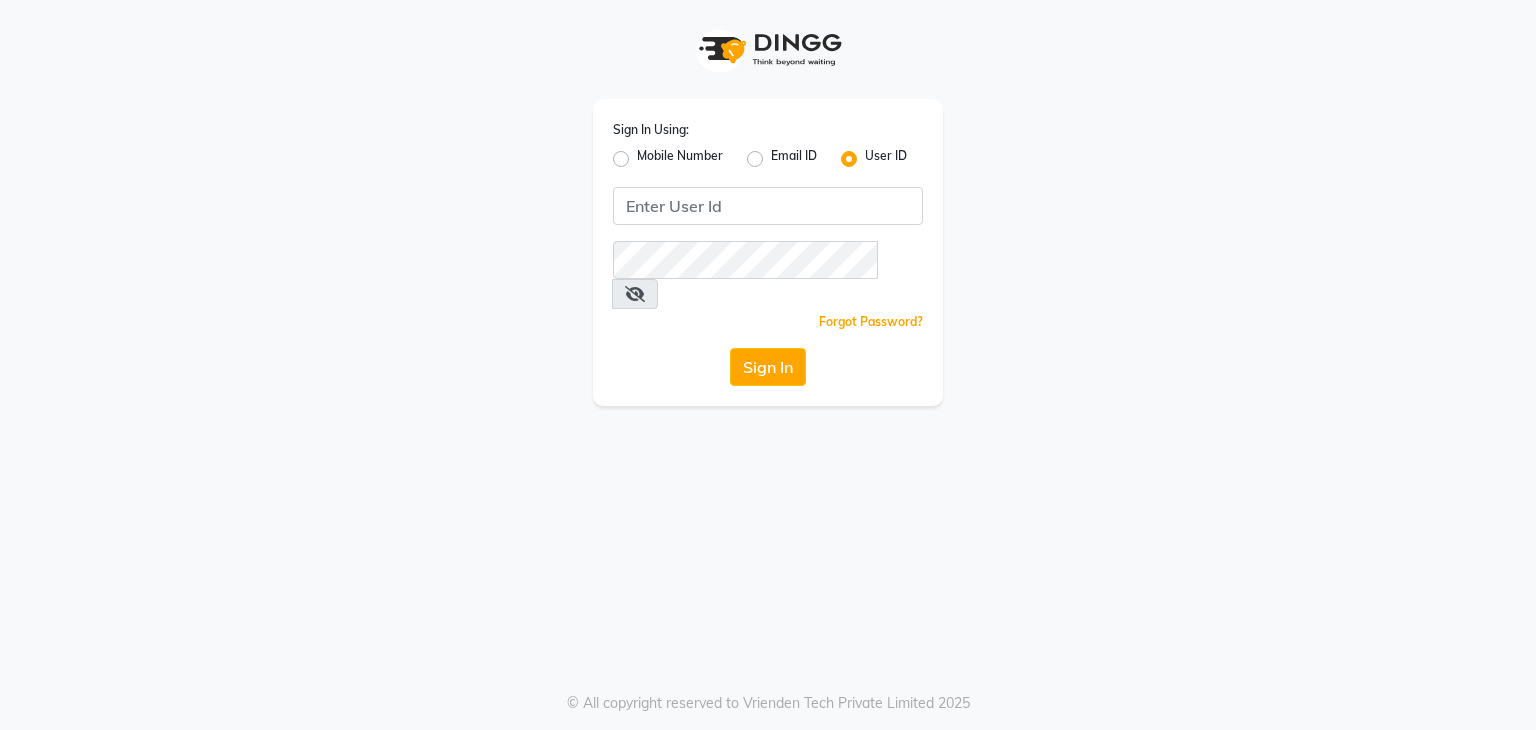 click on "Mobile Number" 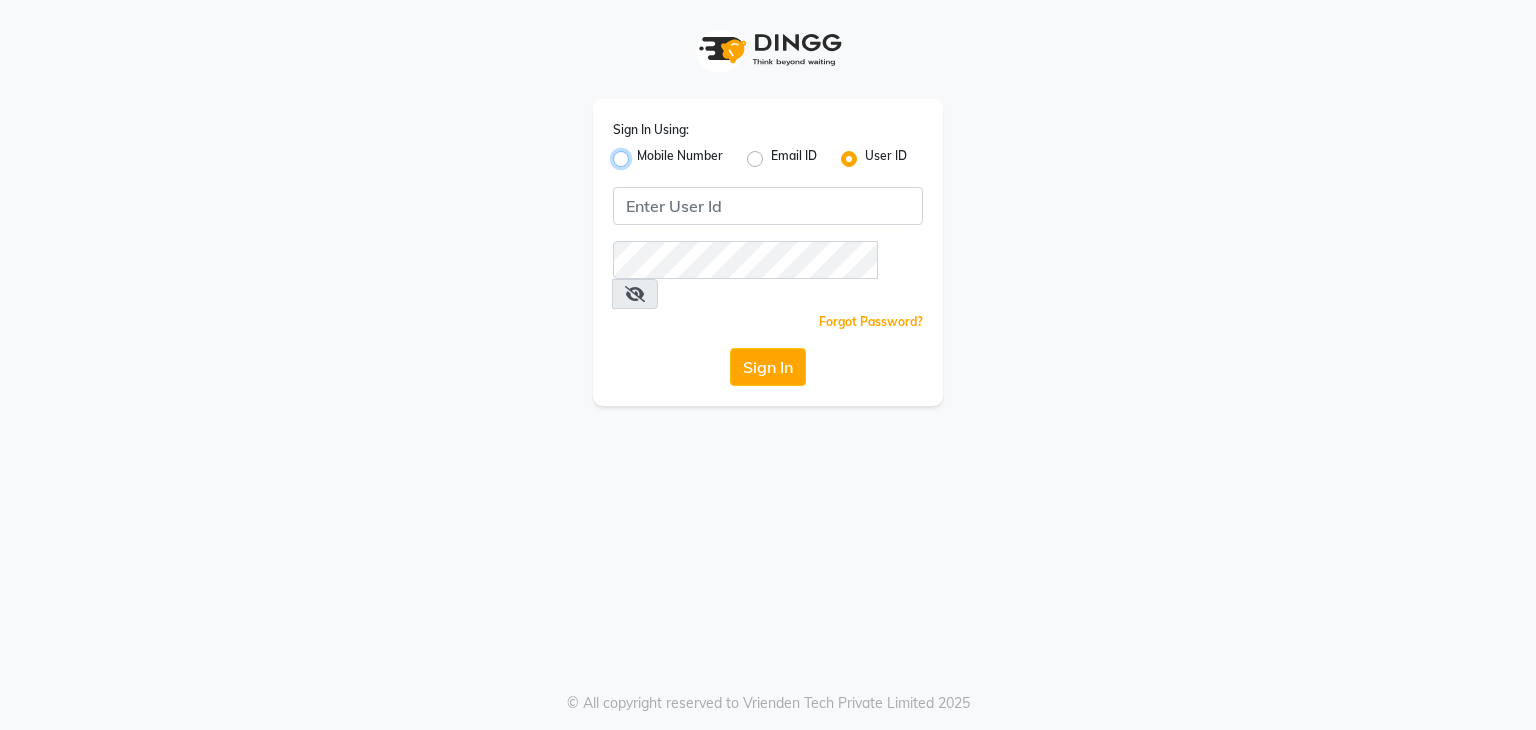 click on "Mobile Number" at bounding box center [643, 153] 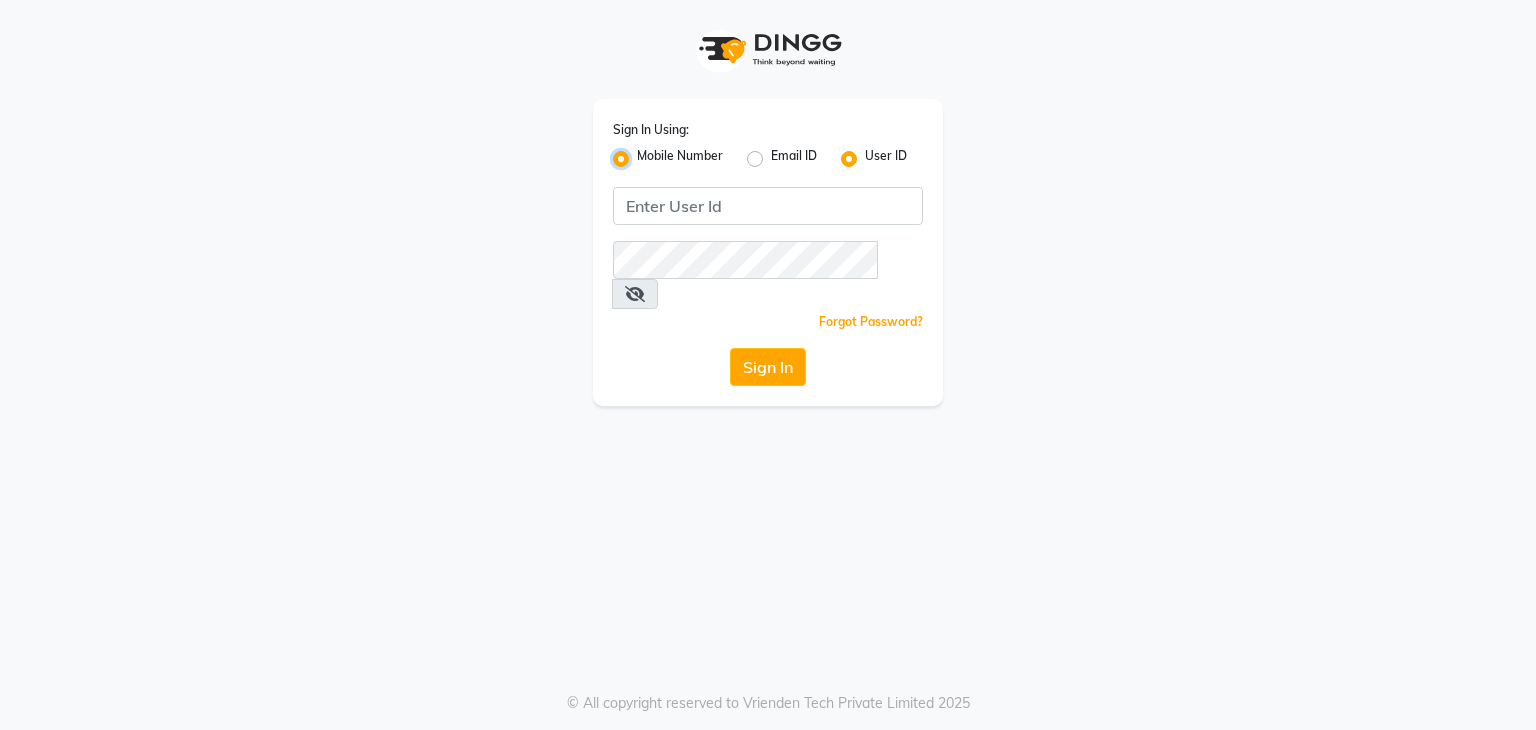 radio on "false" 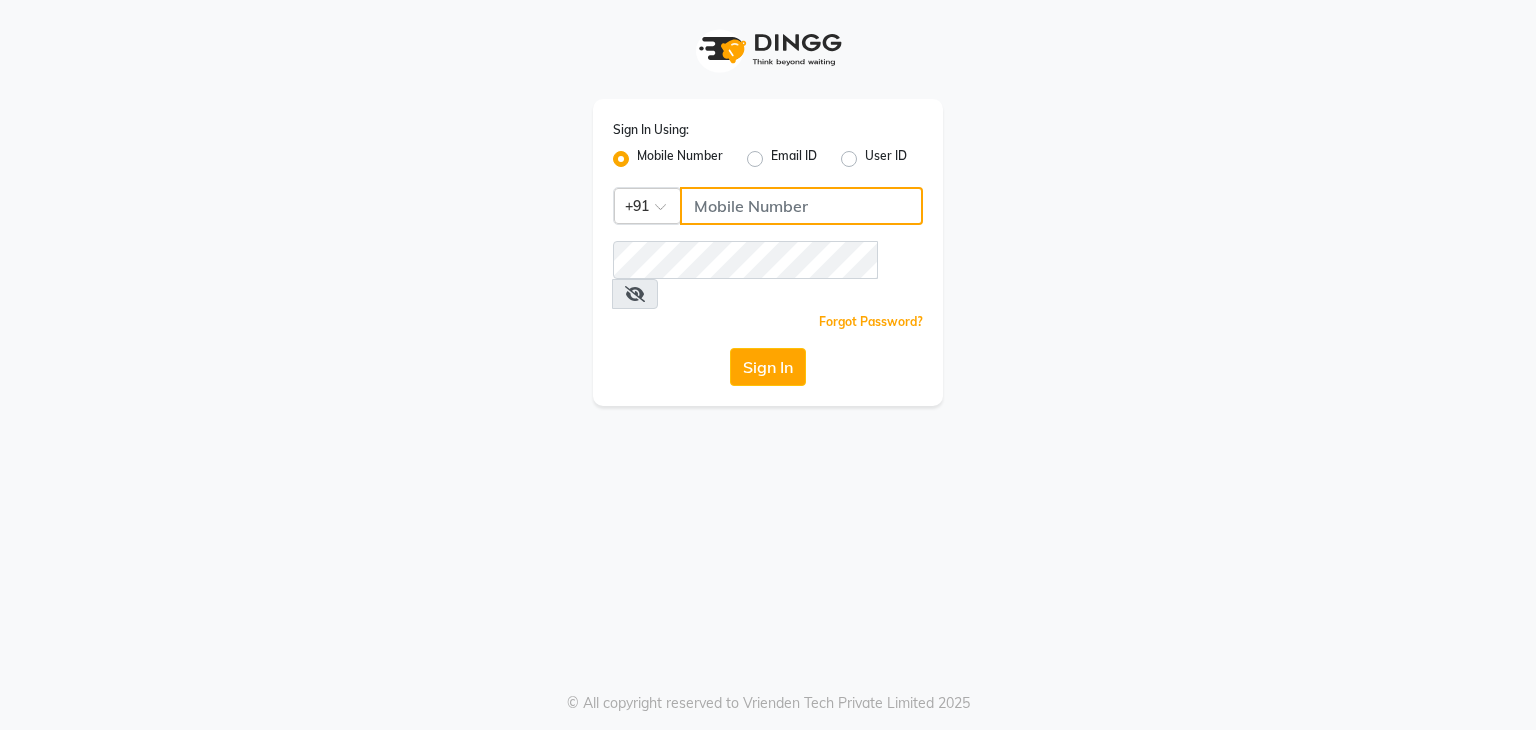 click 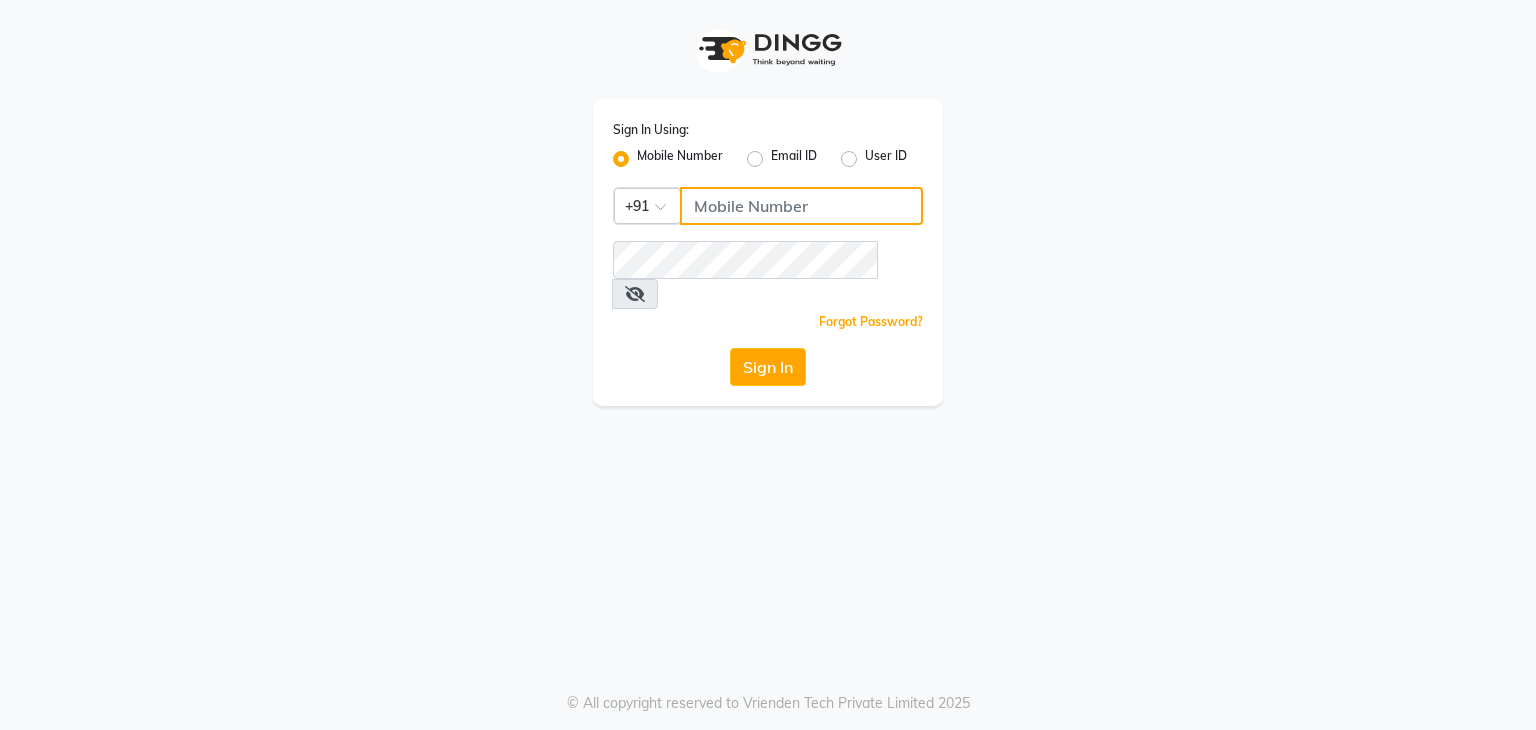 type on "[PHONE]" 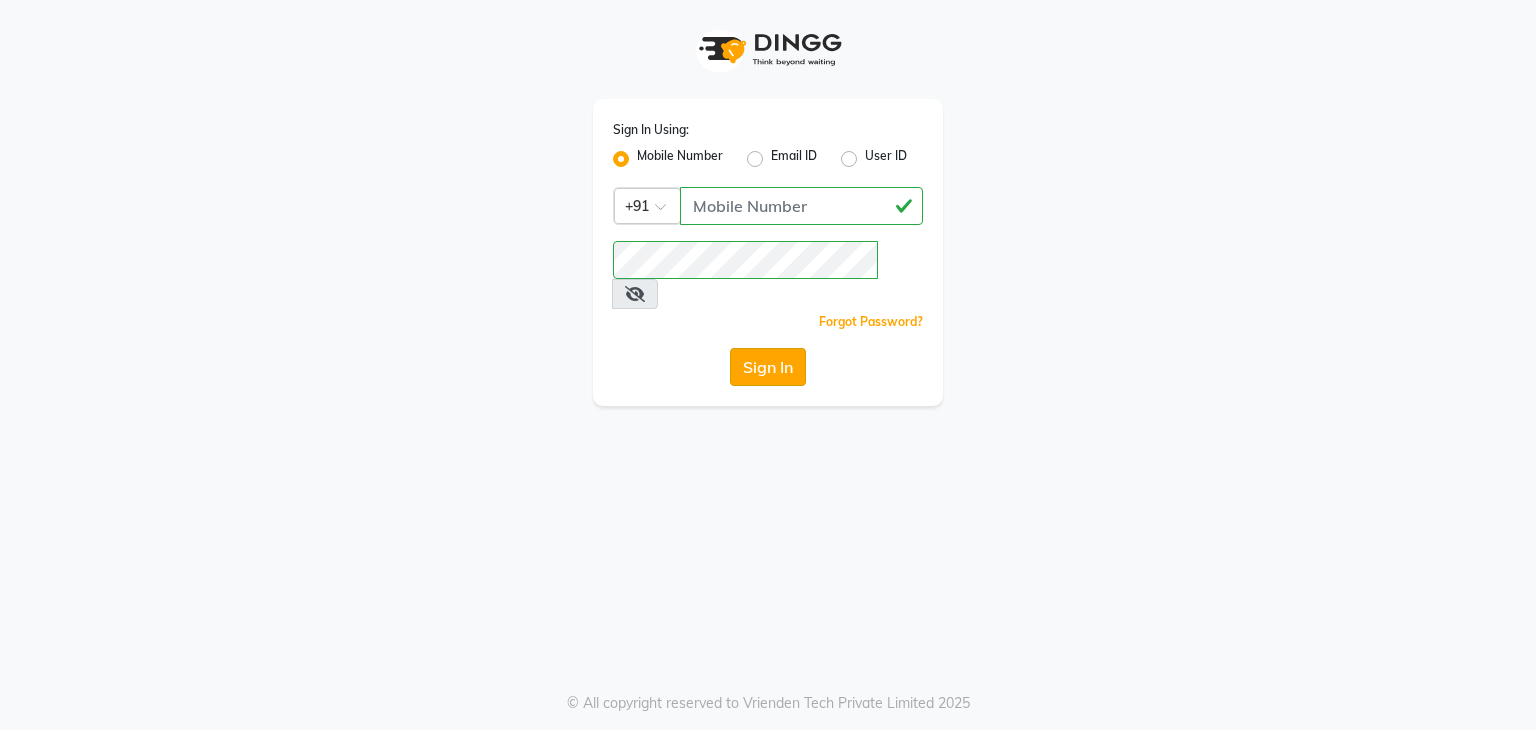 click on "Sign In" 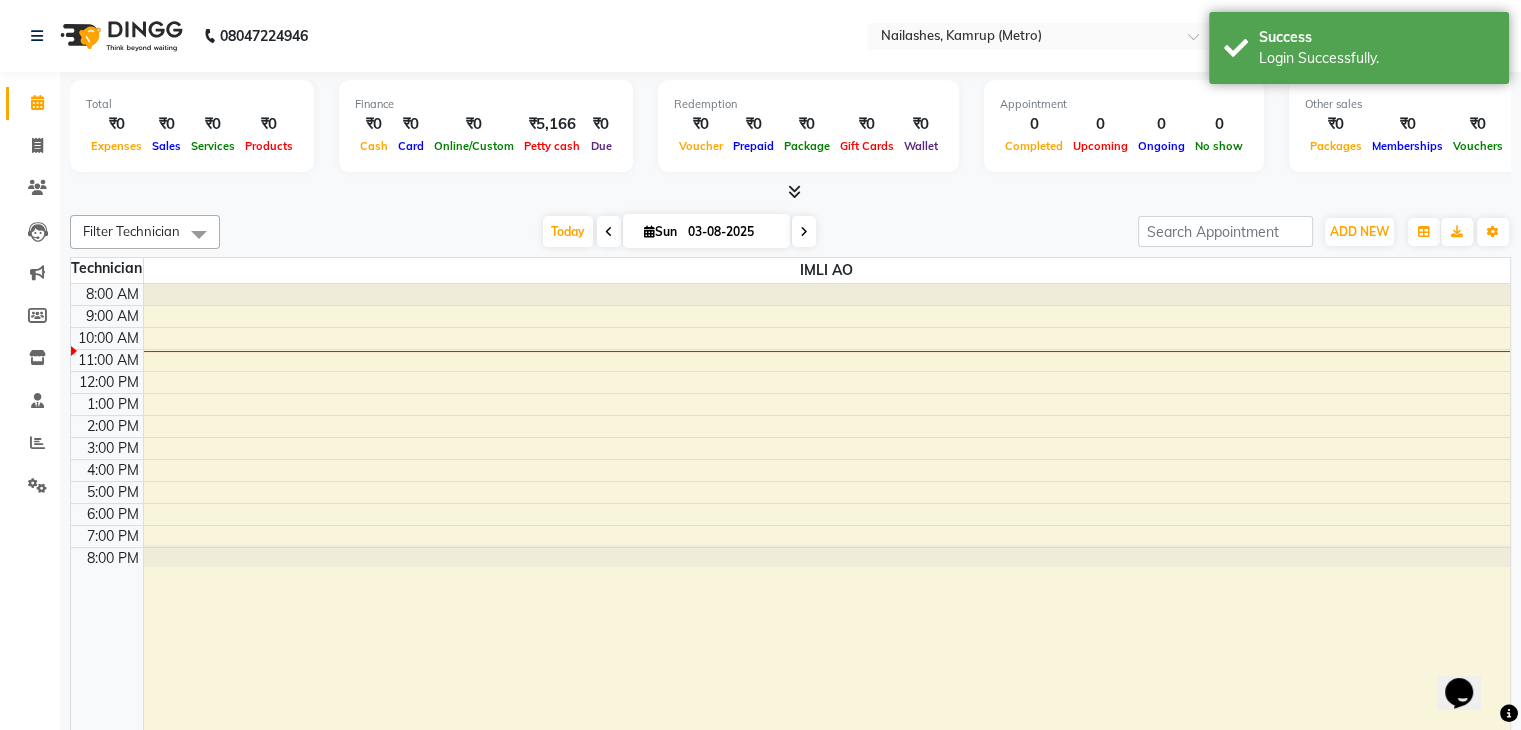 scroll, scrollTop: 0, scrollLeft: 0, axis: both 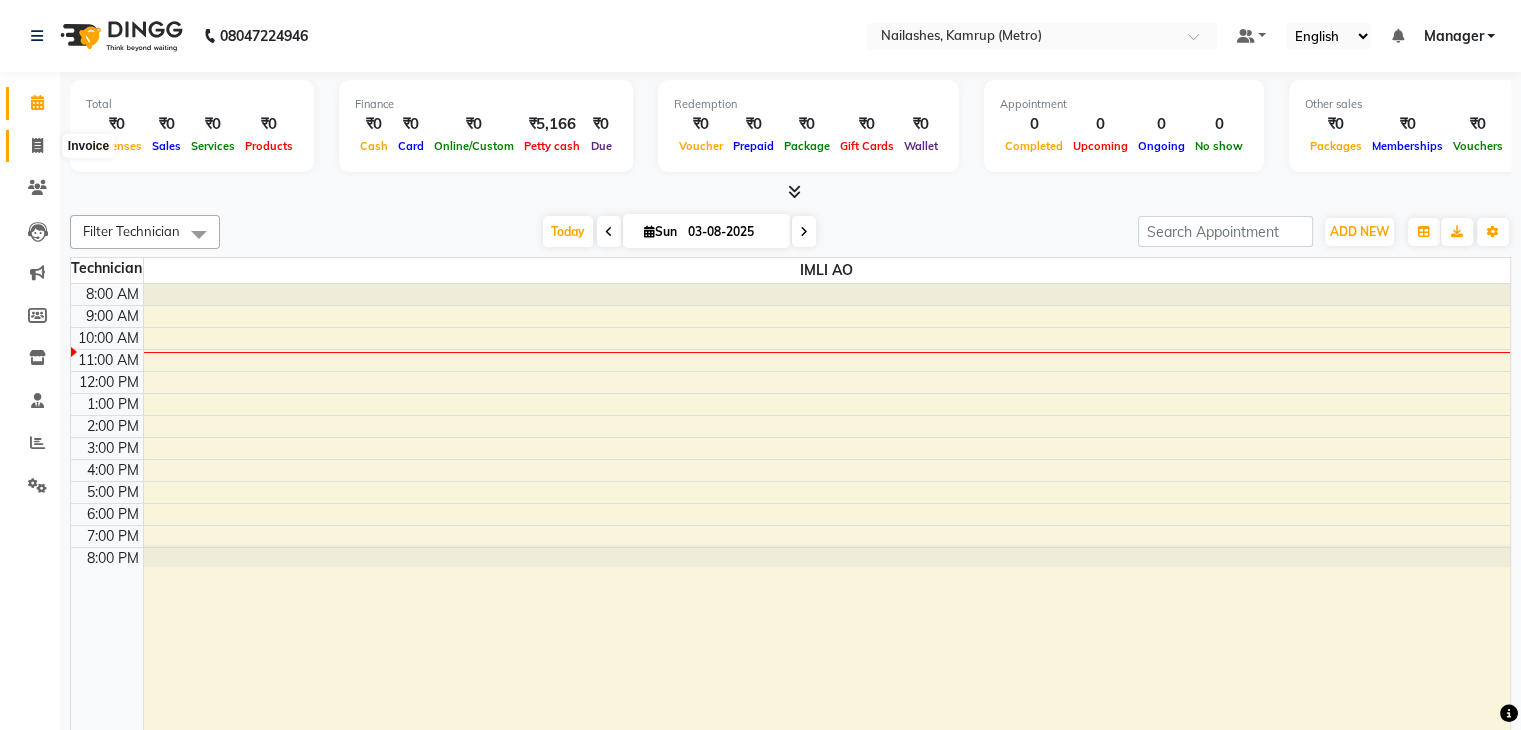 click 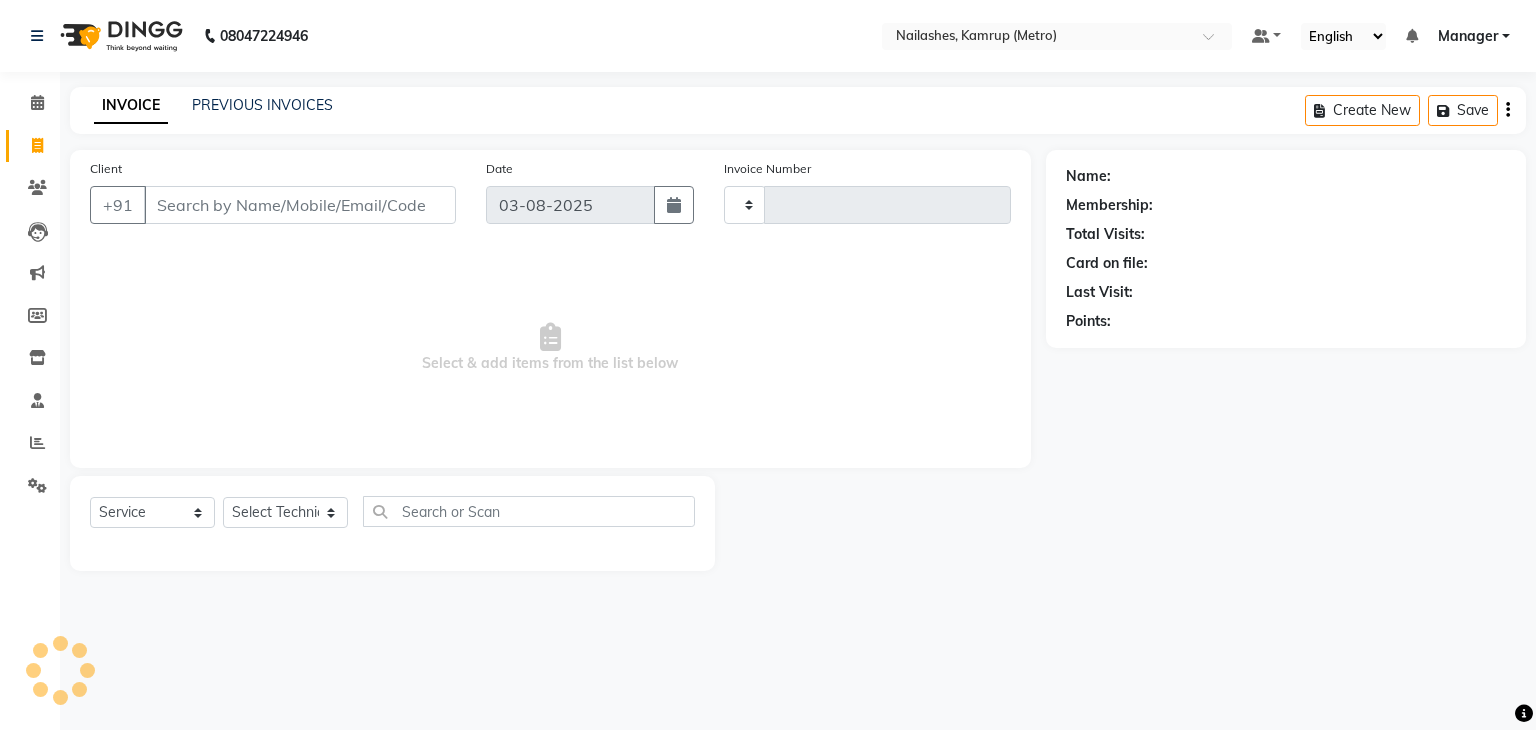 type on "0213" 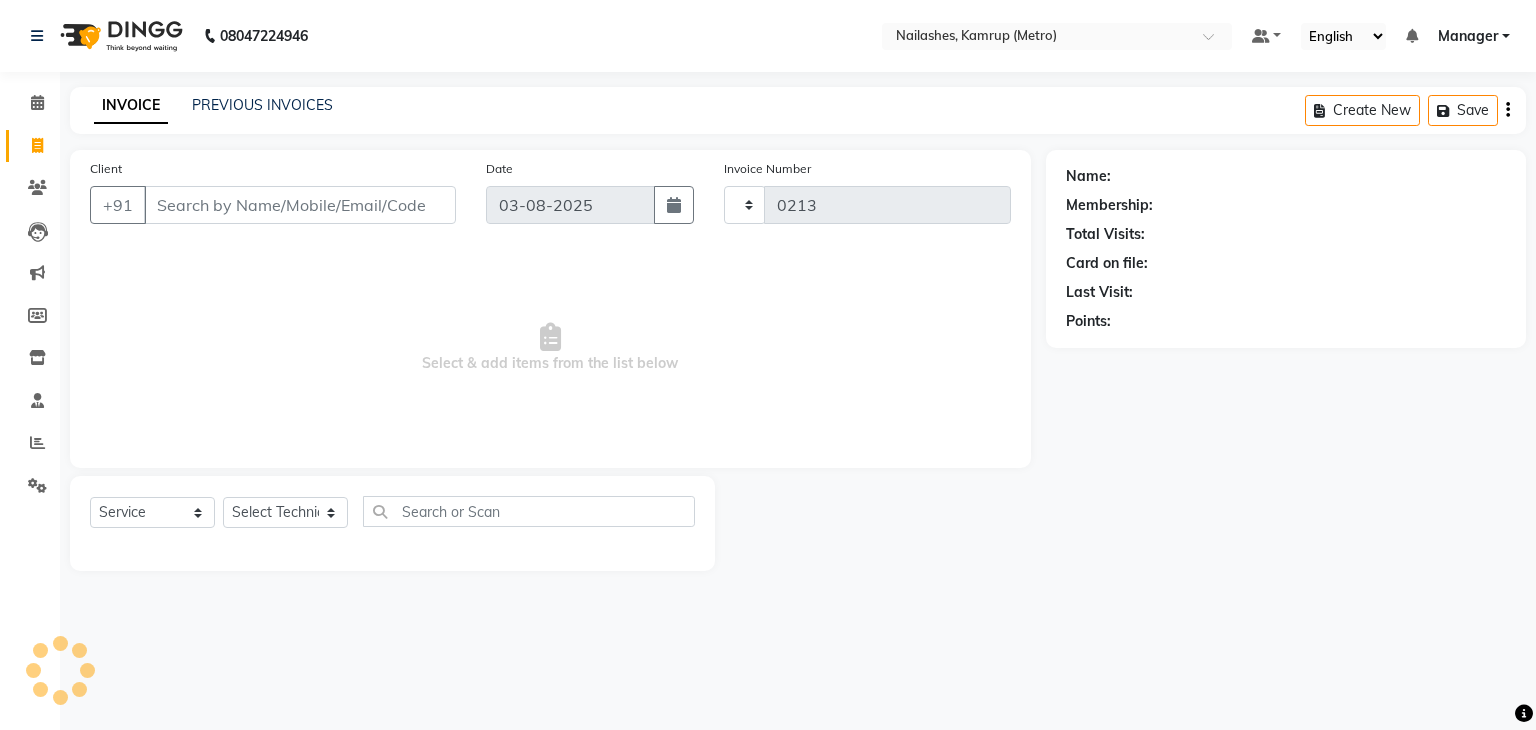 select on "7190" 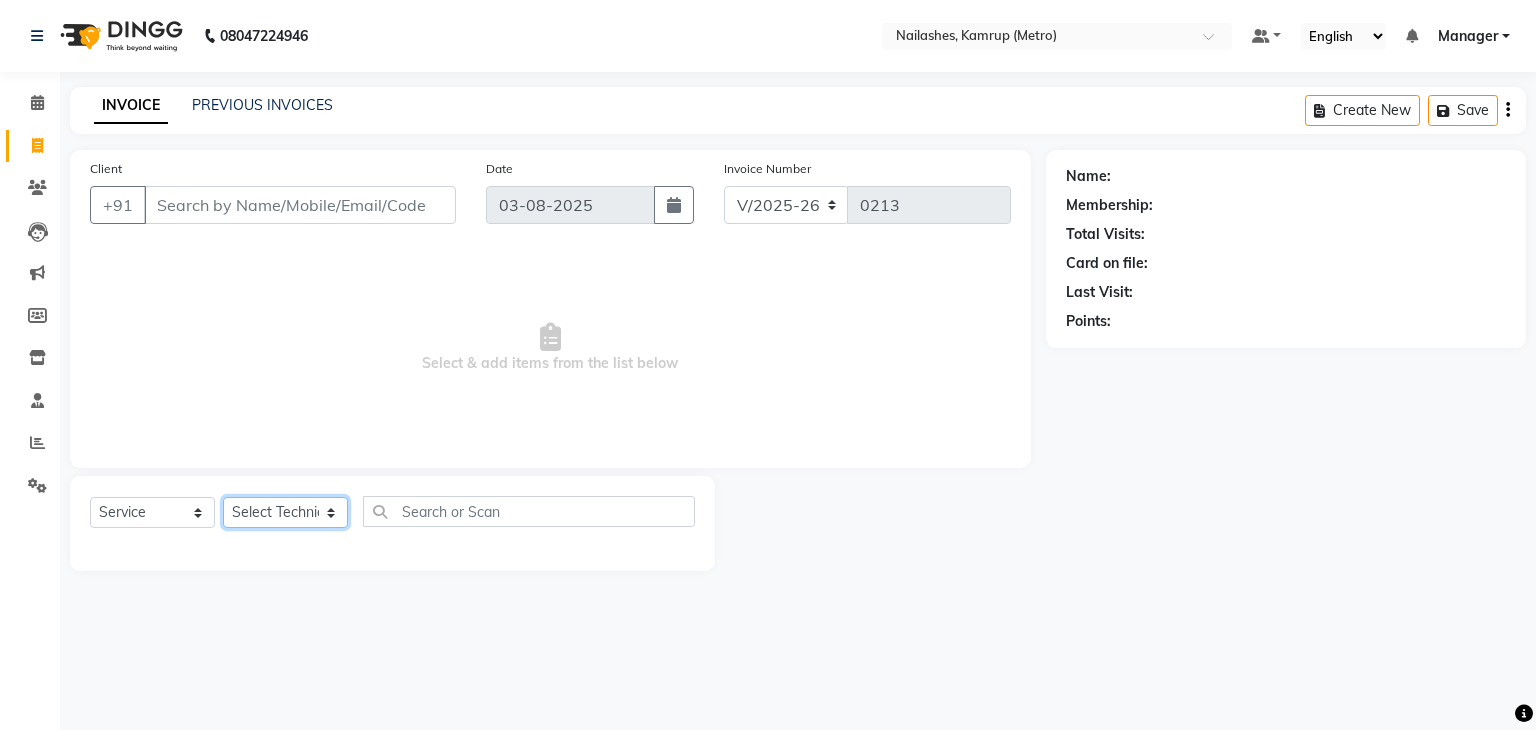 click on "Select Technician IMLI AO Manager" 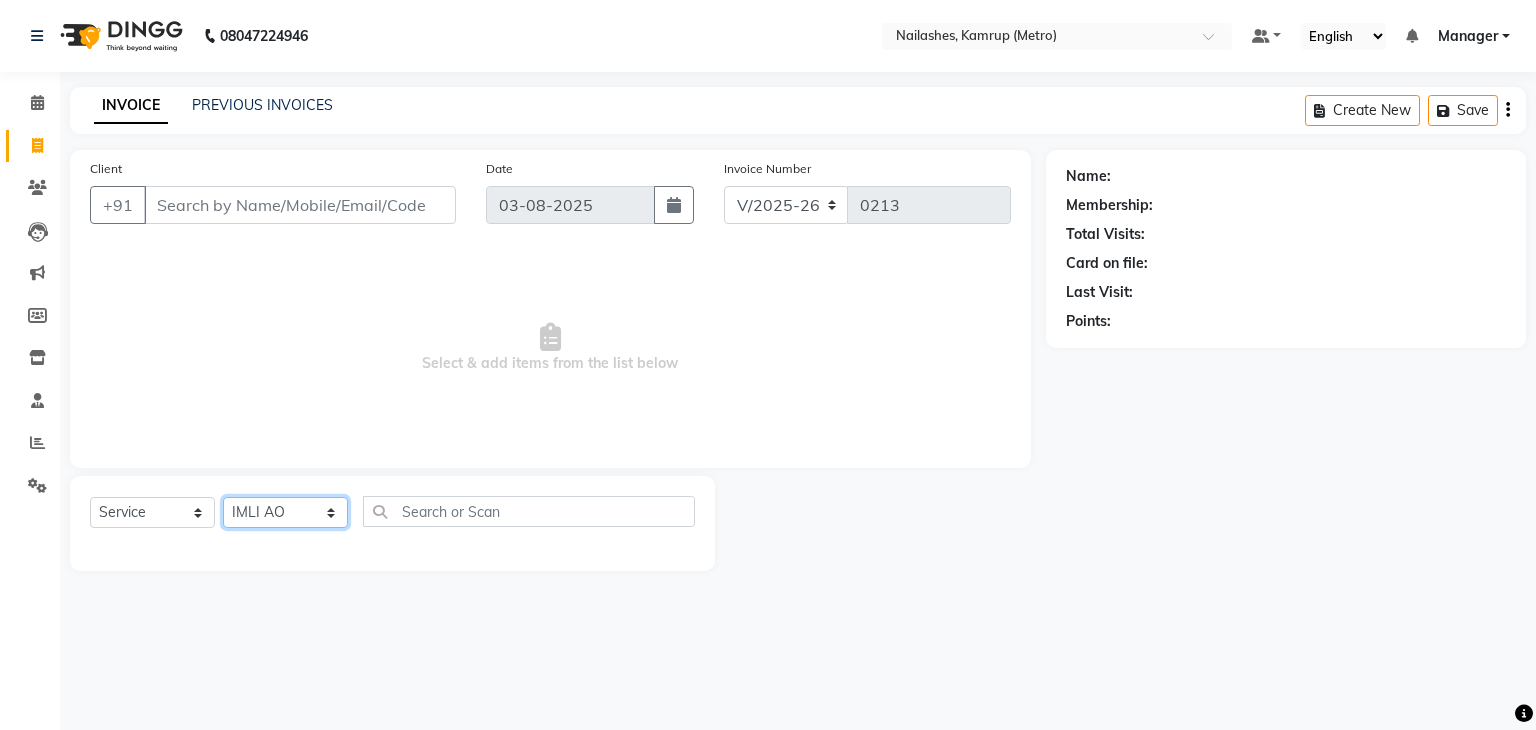 click on "Select Technician IMLI AO Manager" 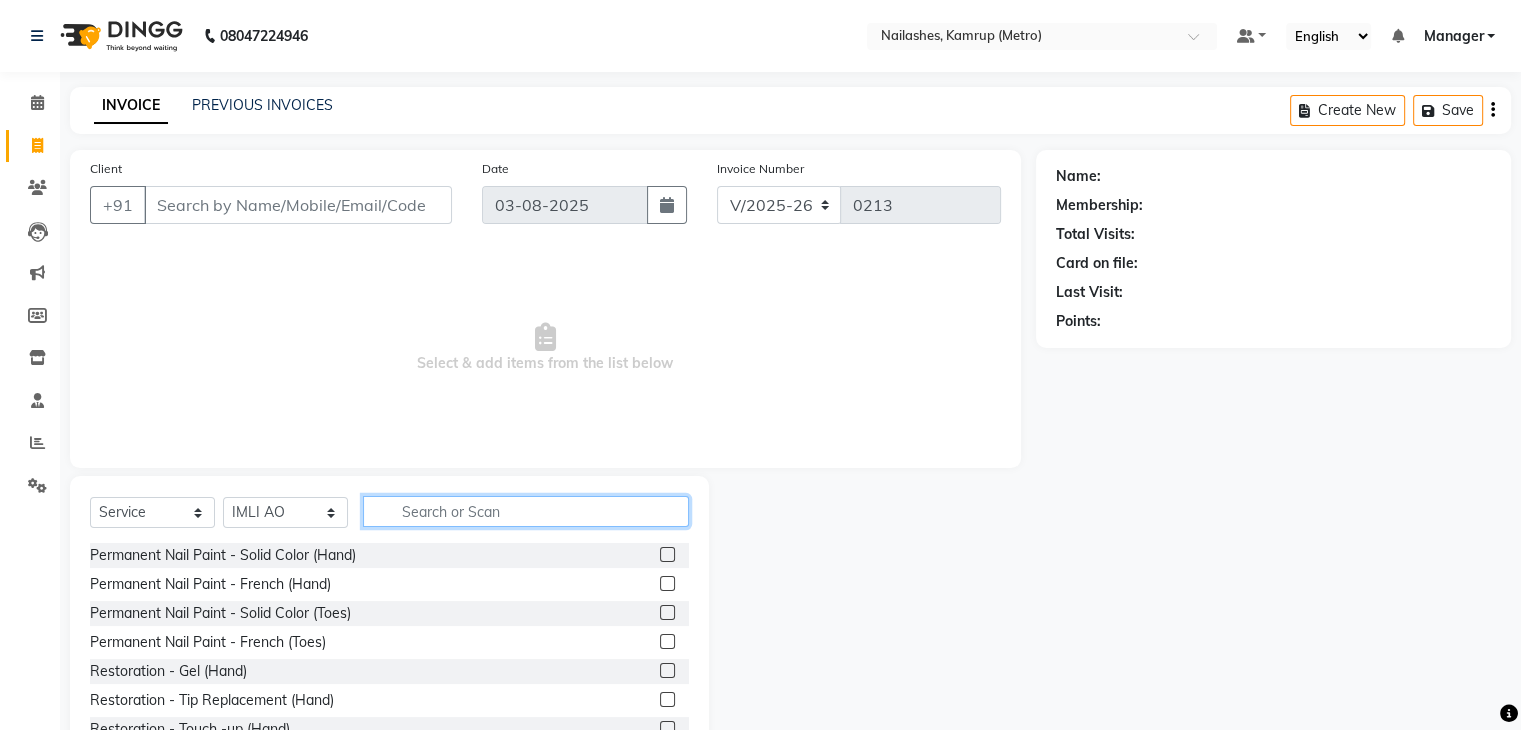 click 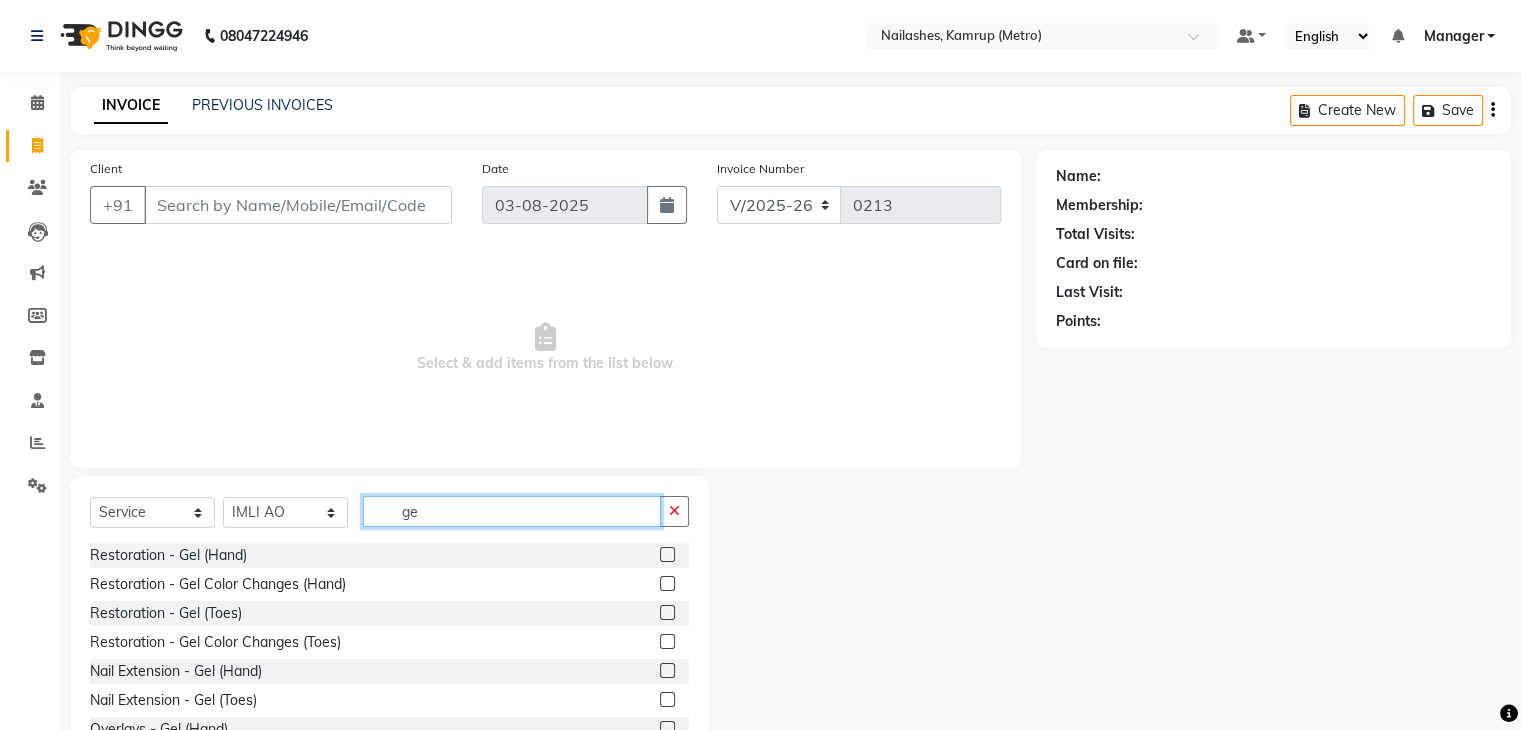 type on "g" 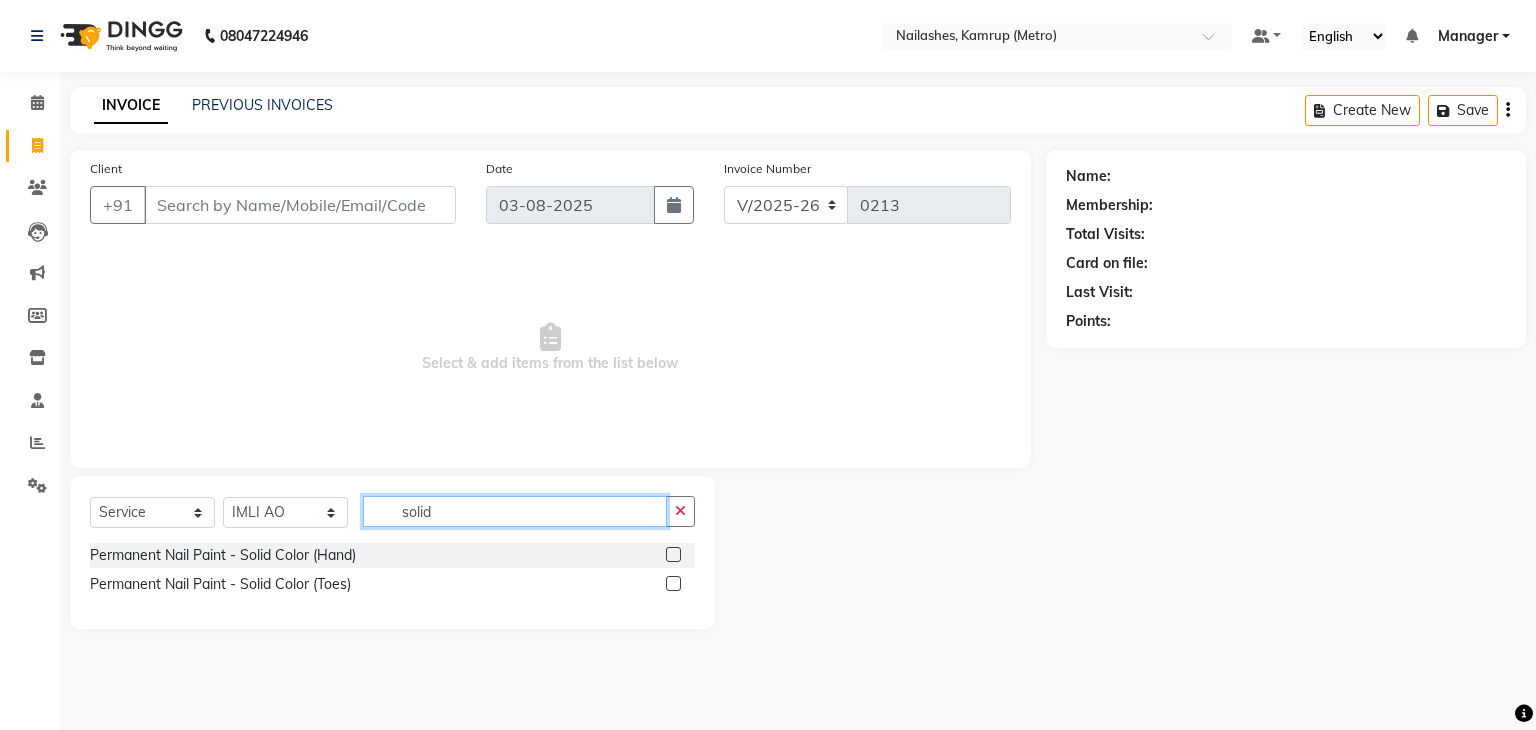 type on "solid" 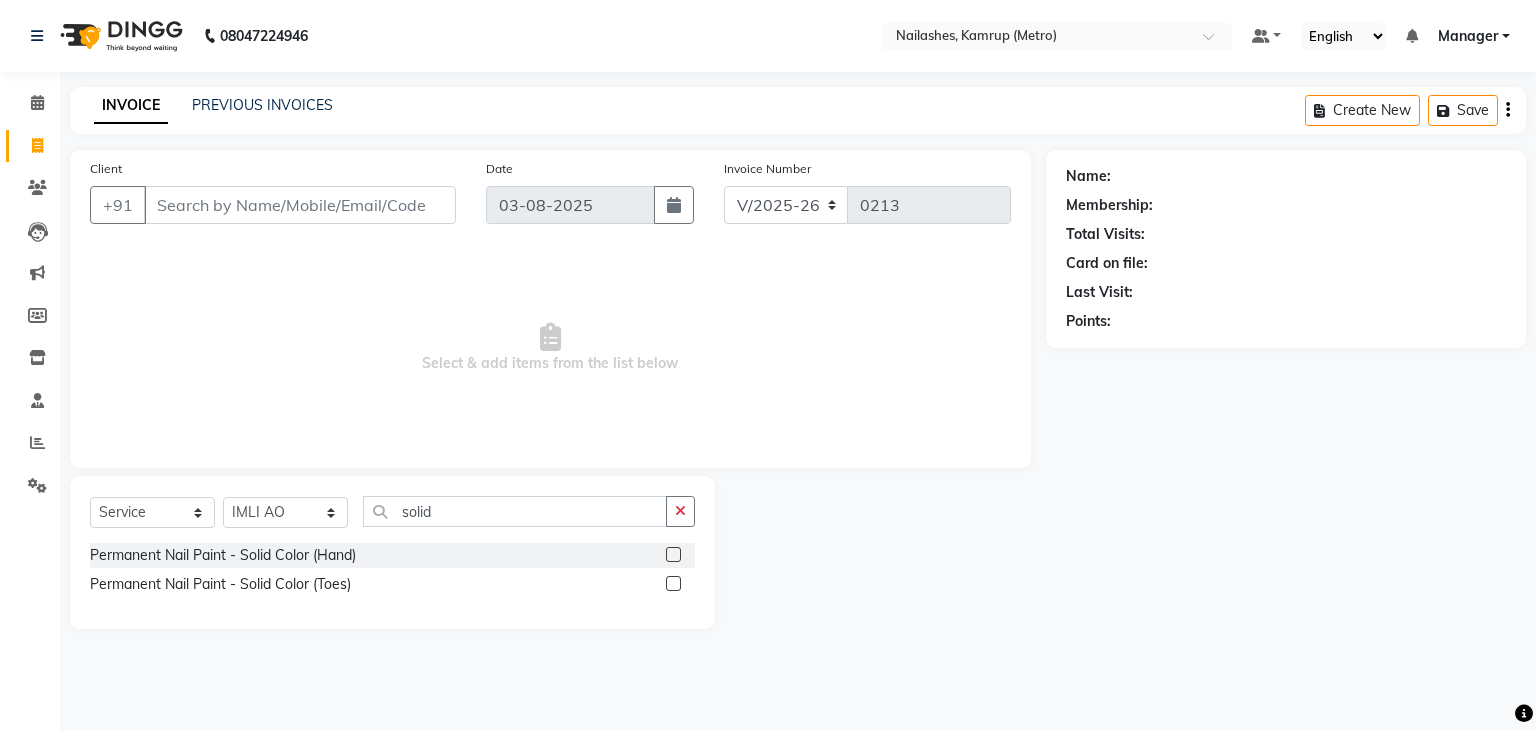 click 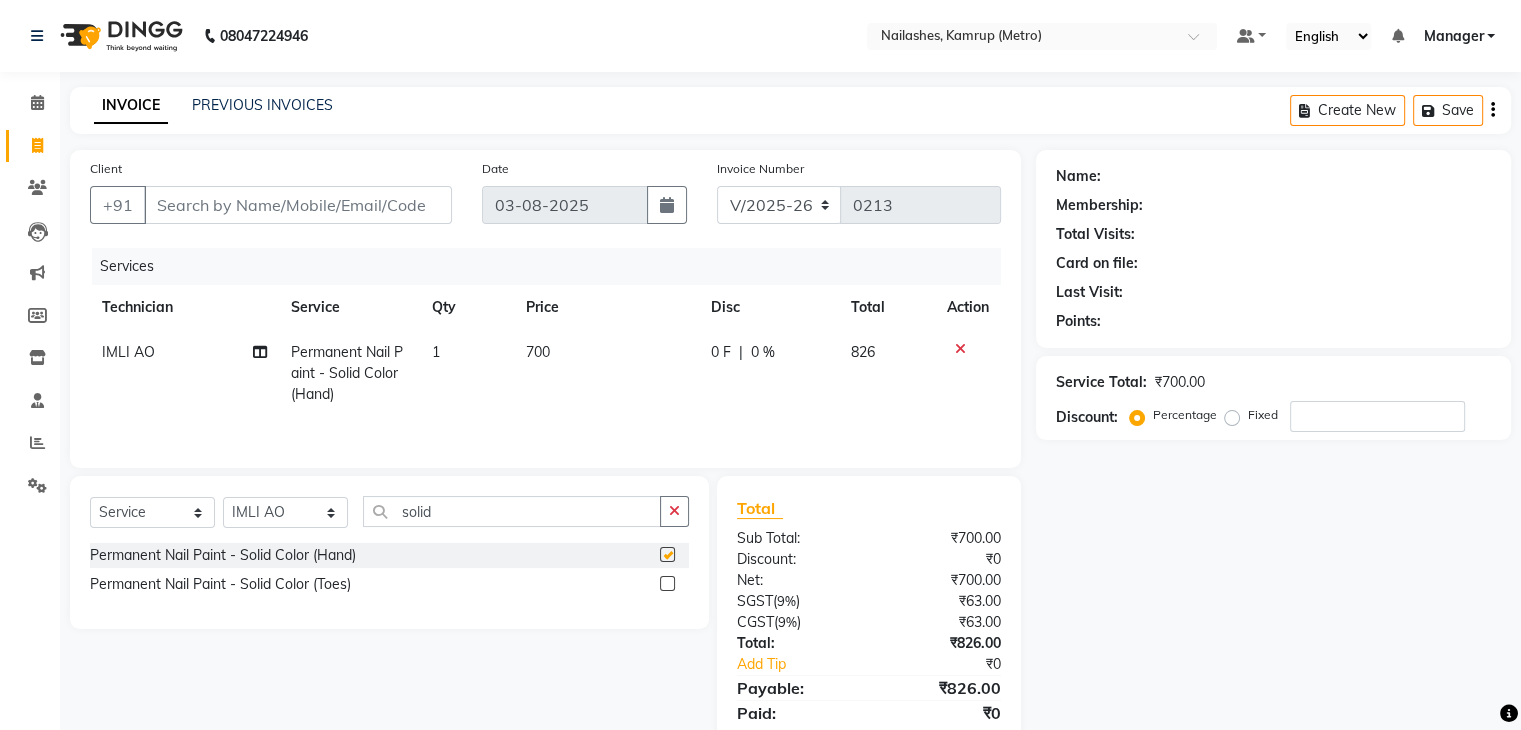 checkbox on "false" 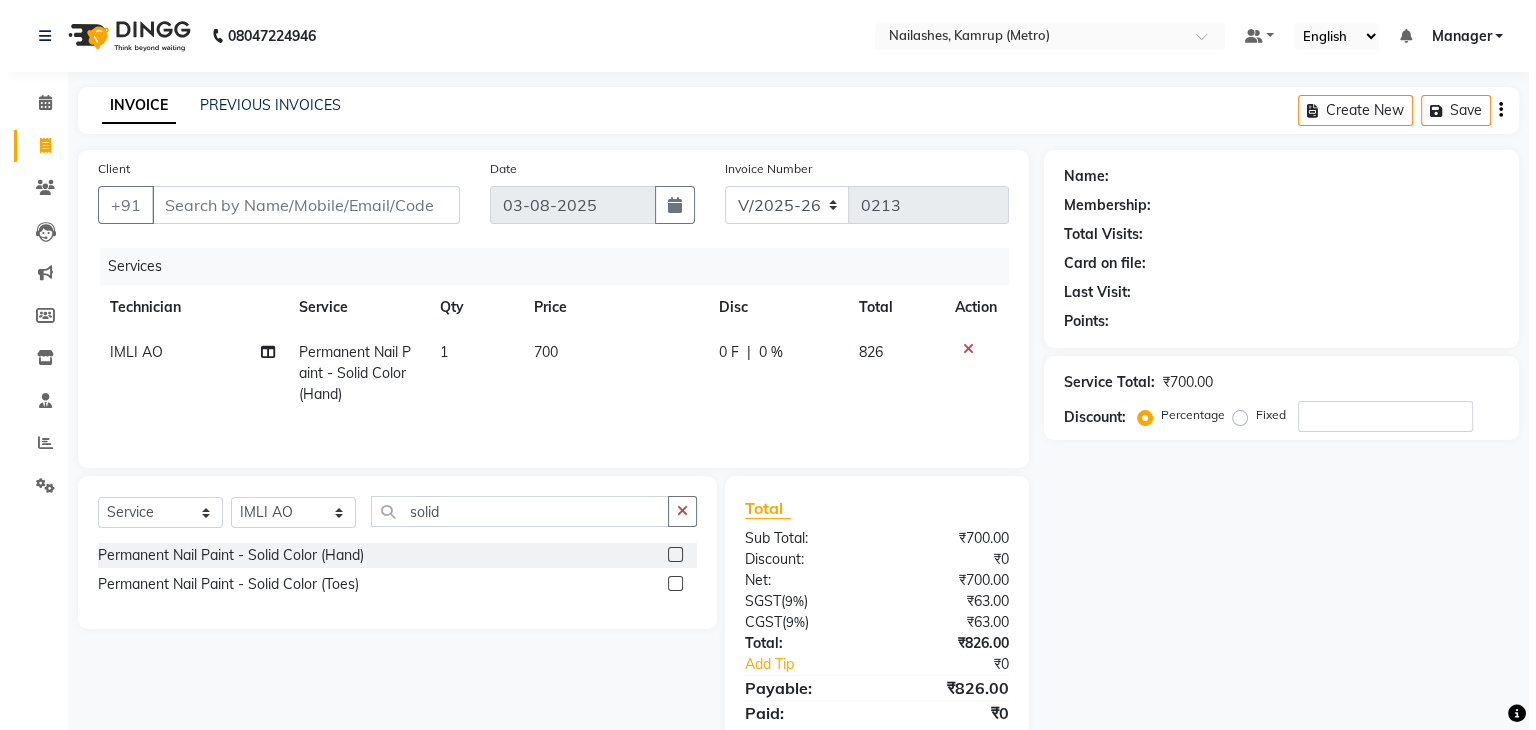 scroll, scrollTop: 71, scrollLeft: 0, axis: vertical 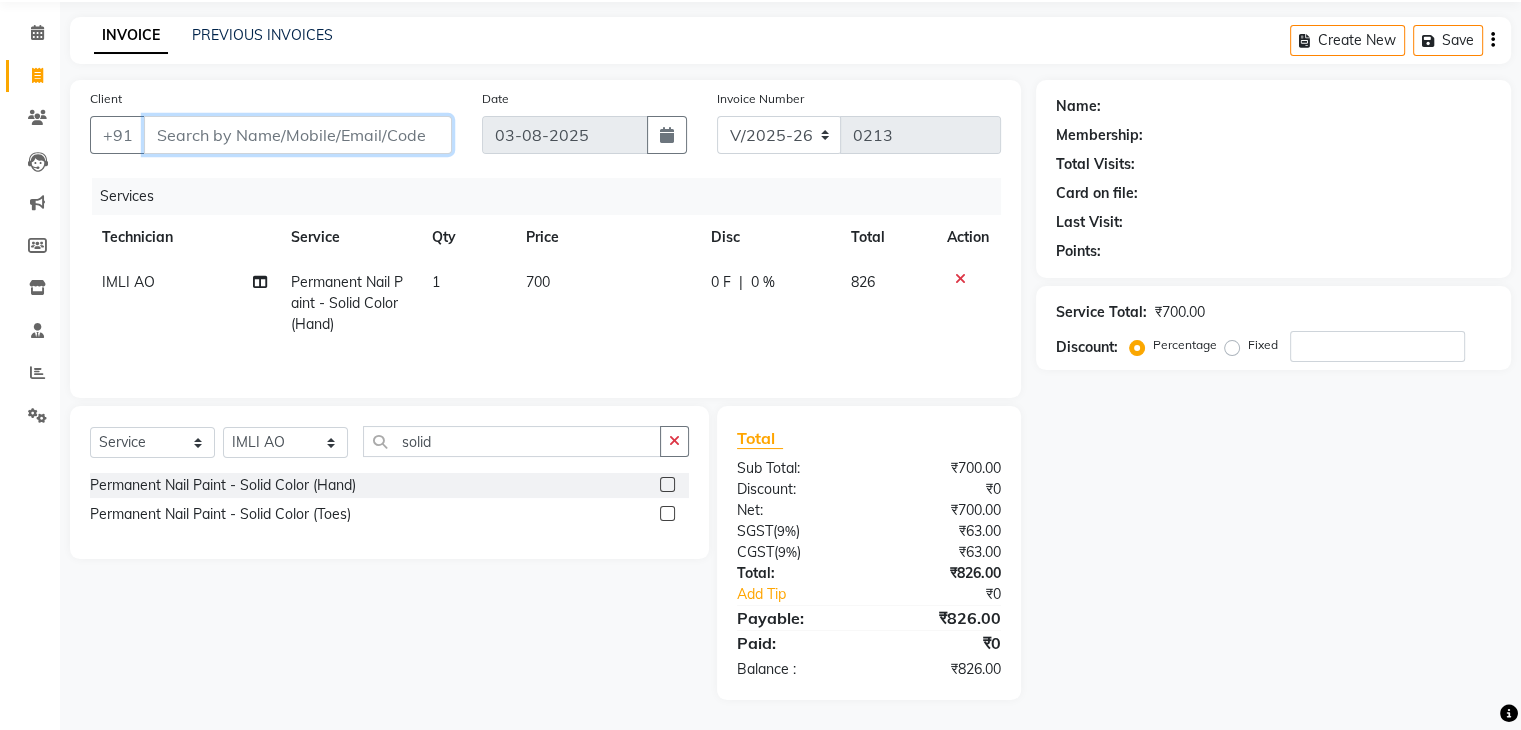 click on "Client" at bounding box center (298, 135) 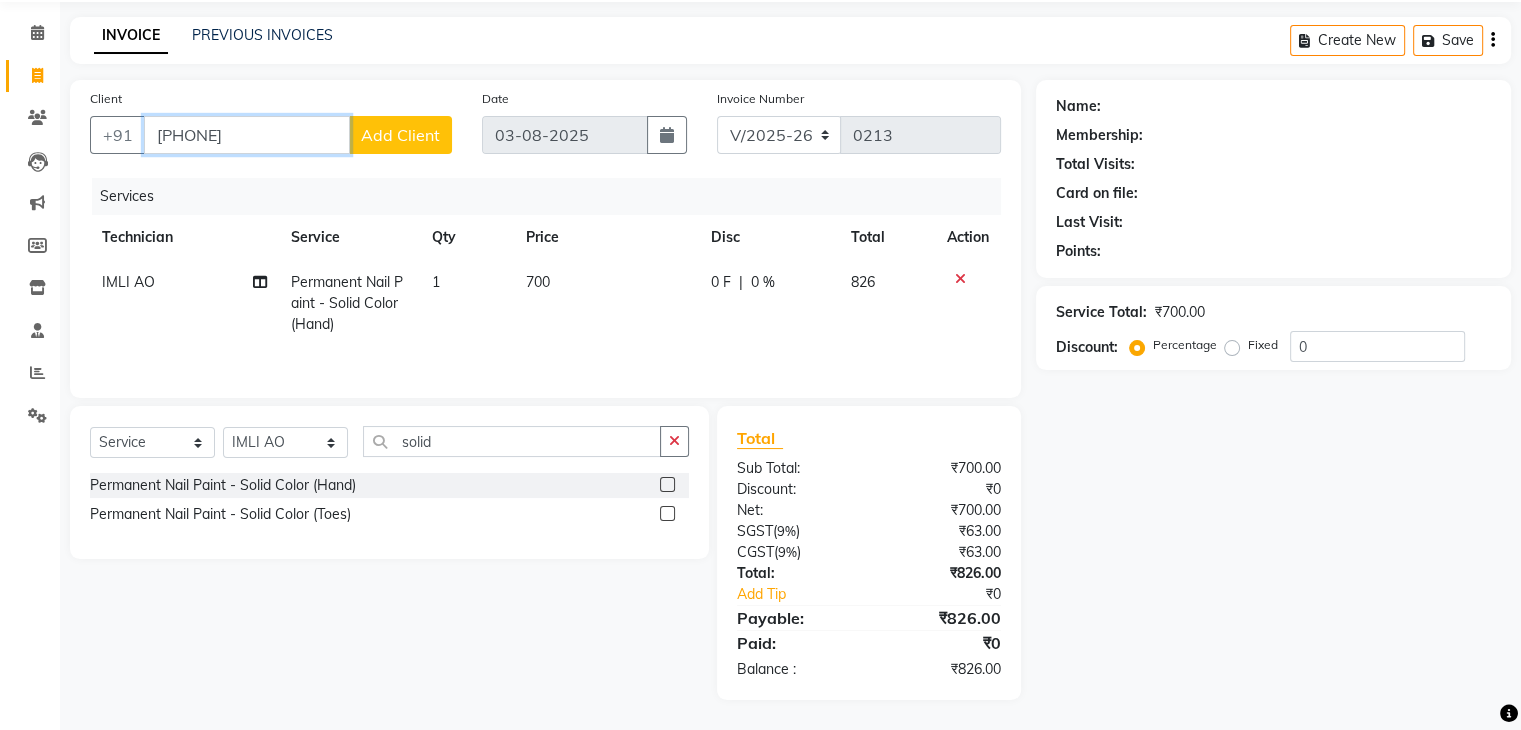type on "[PHONE]" 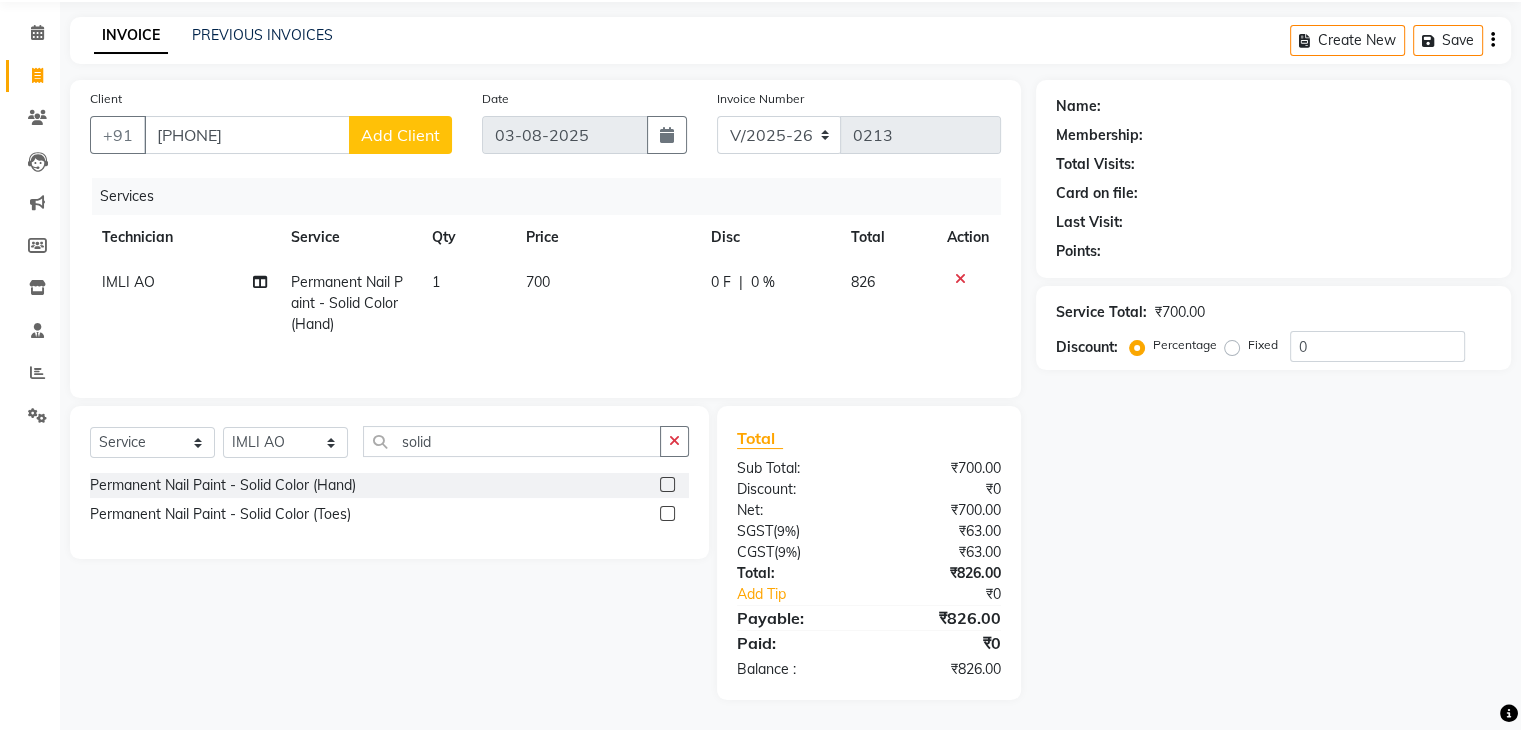 click on "Add Client" 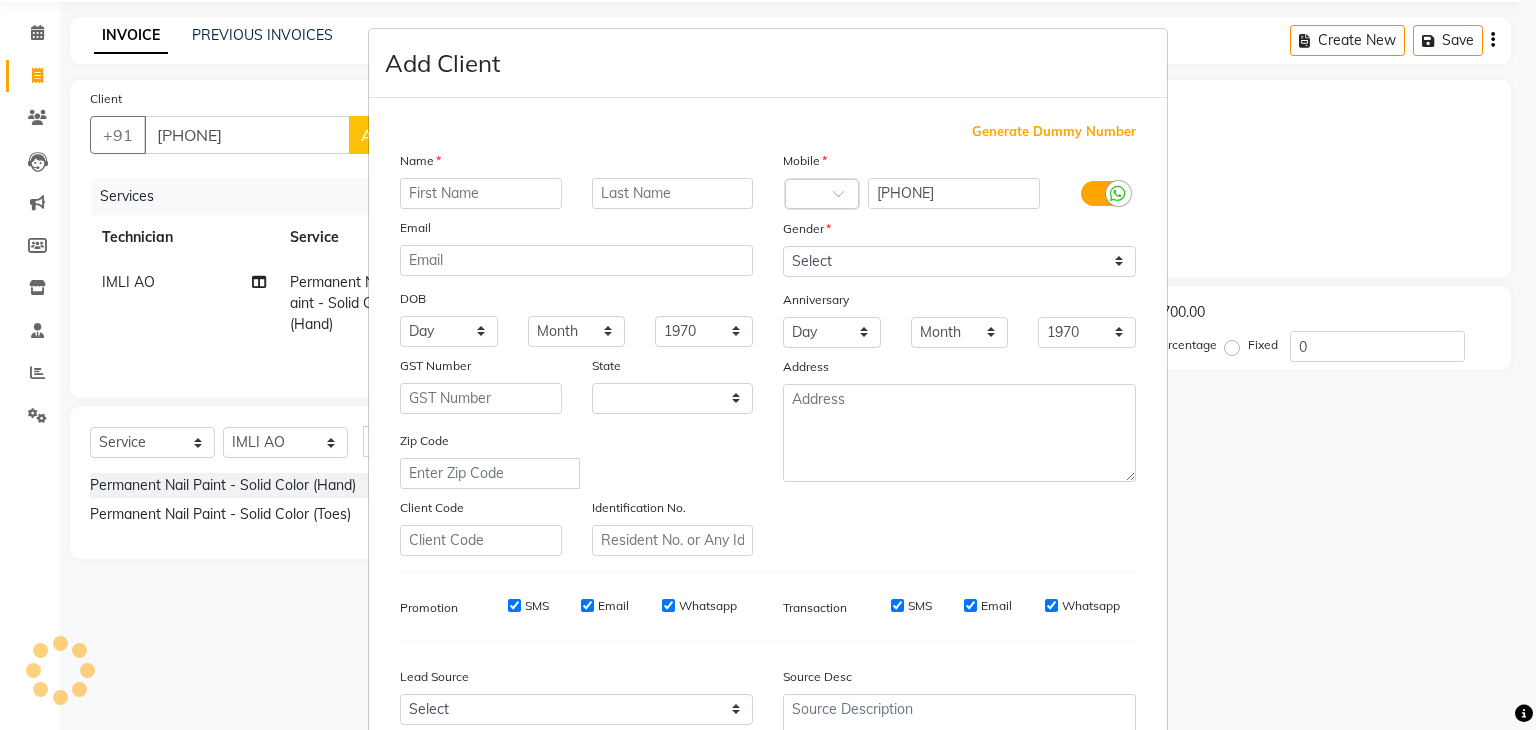 select on "21" 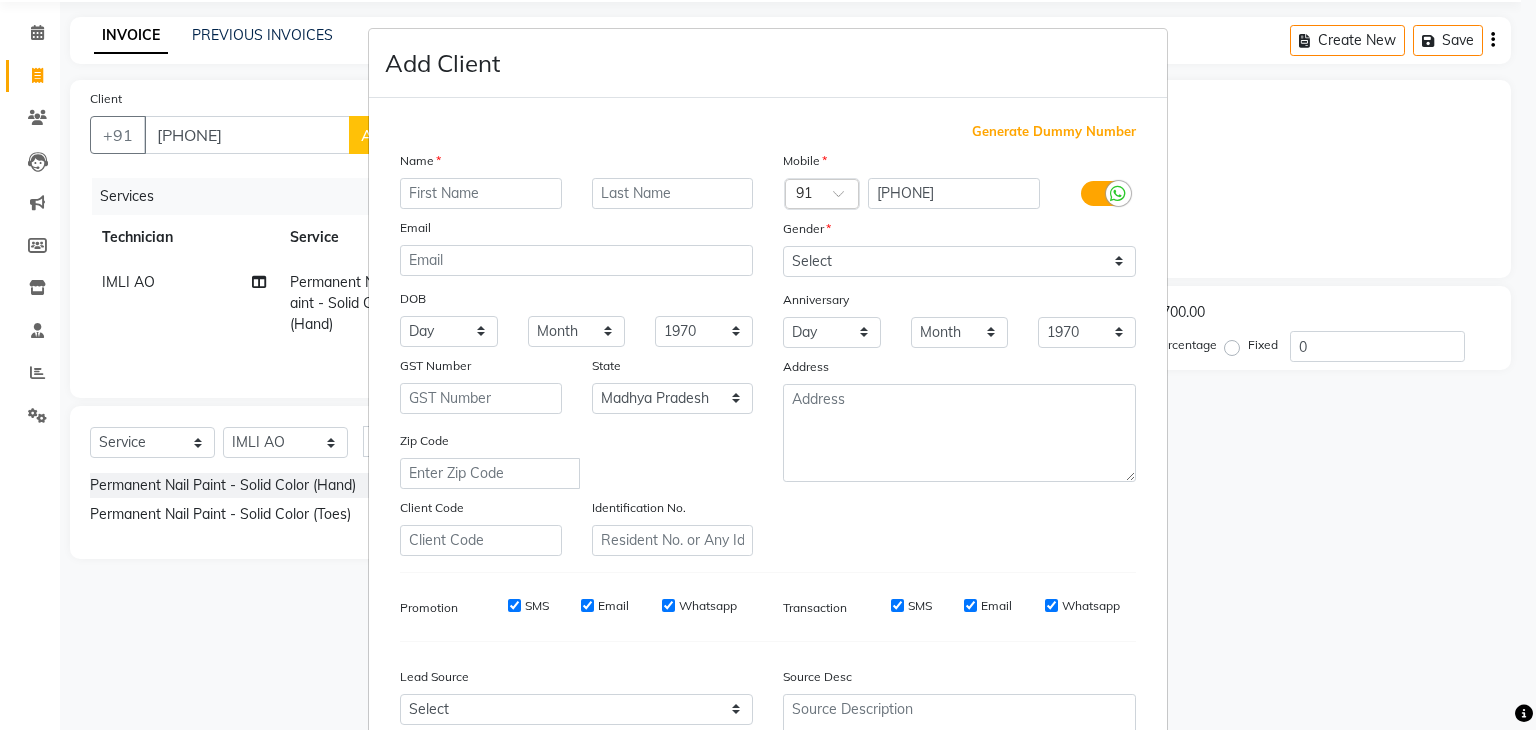 click at bounding box center (481, 193) 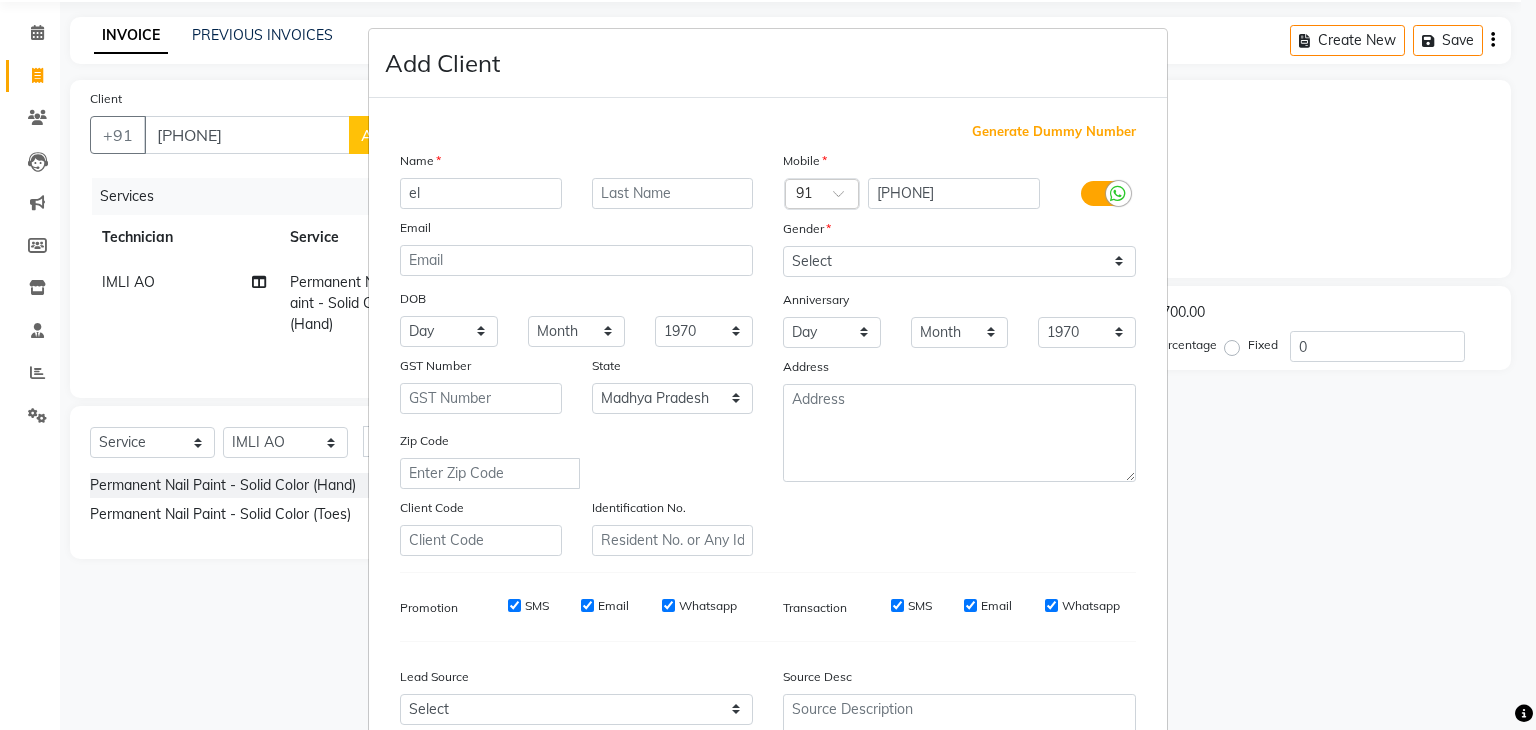 type on "e" 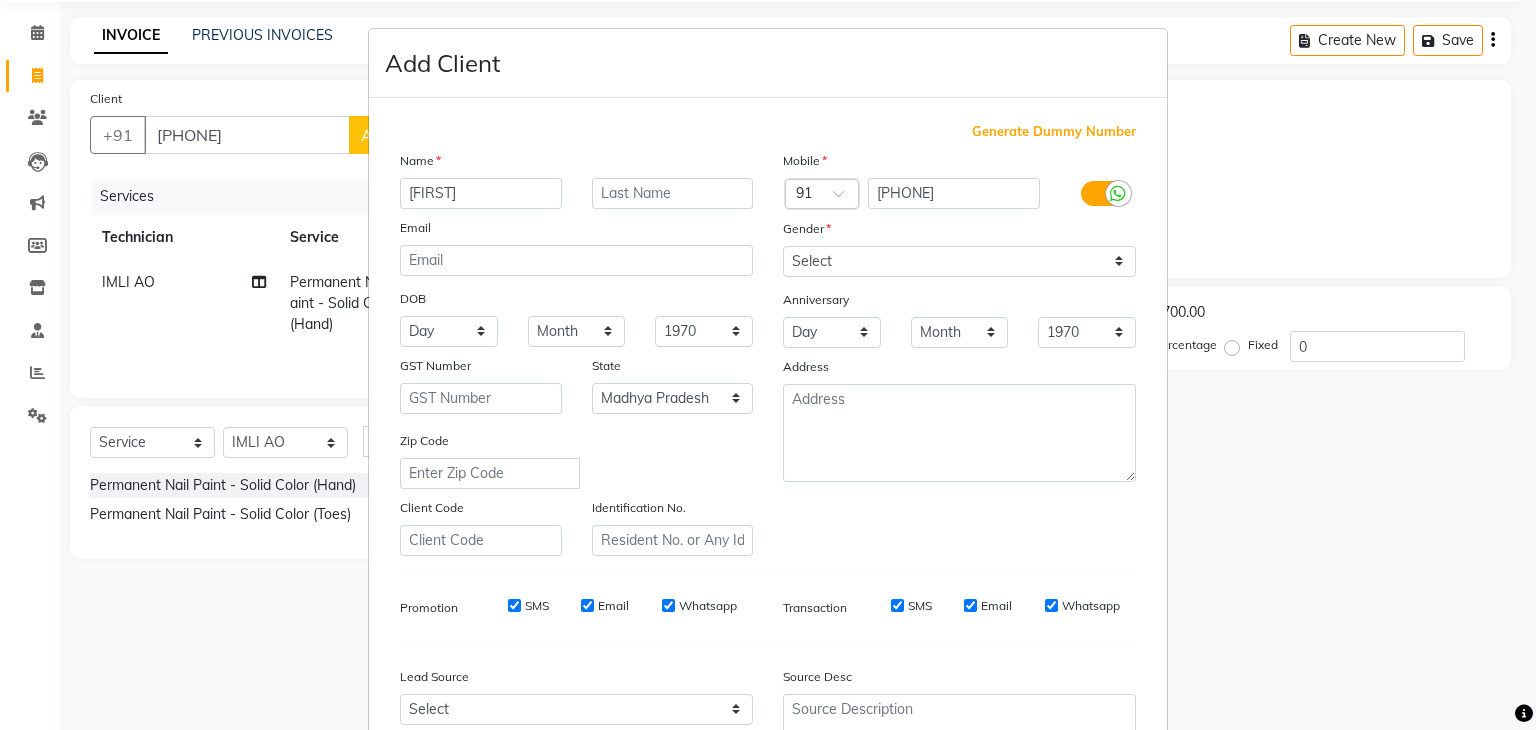 type on "[FIRST]" 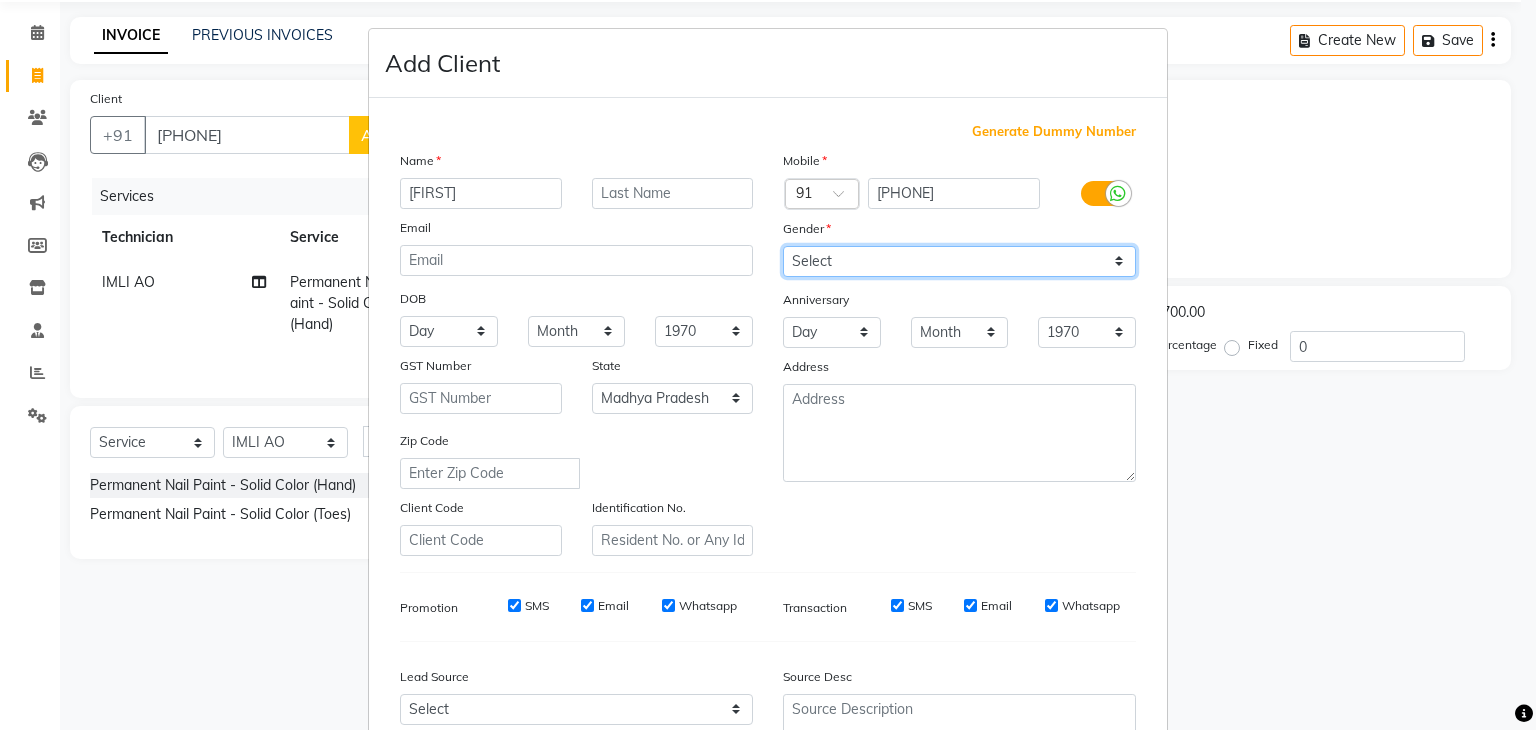 click on "Select Male Female Other Prefer Not To Say" at bounding box center [959, 261] 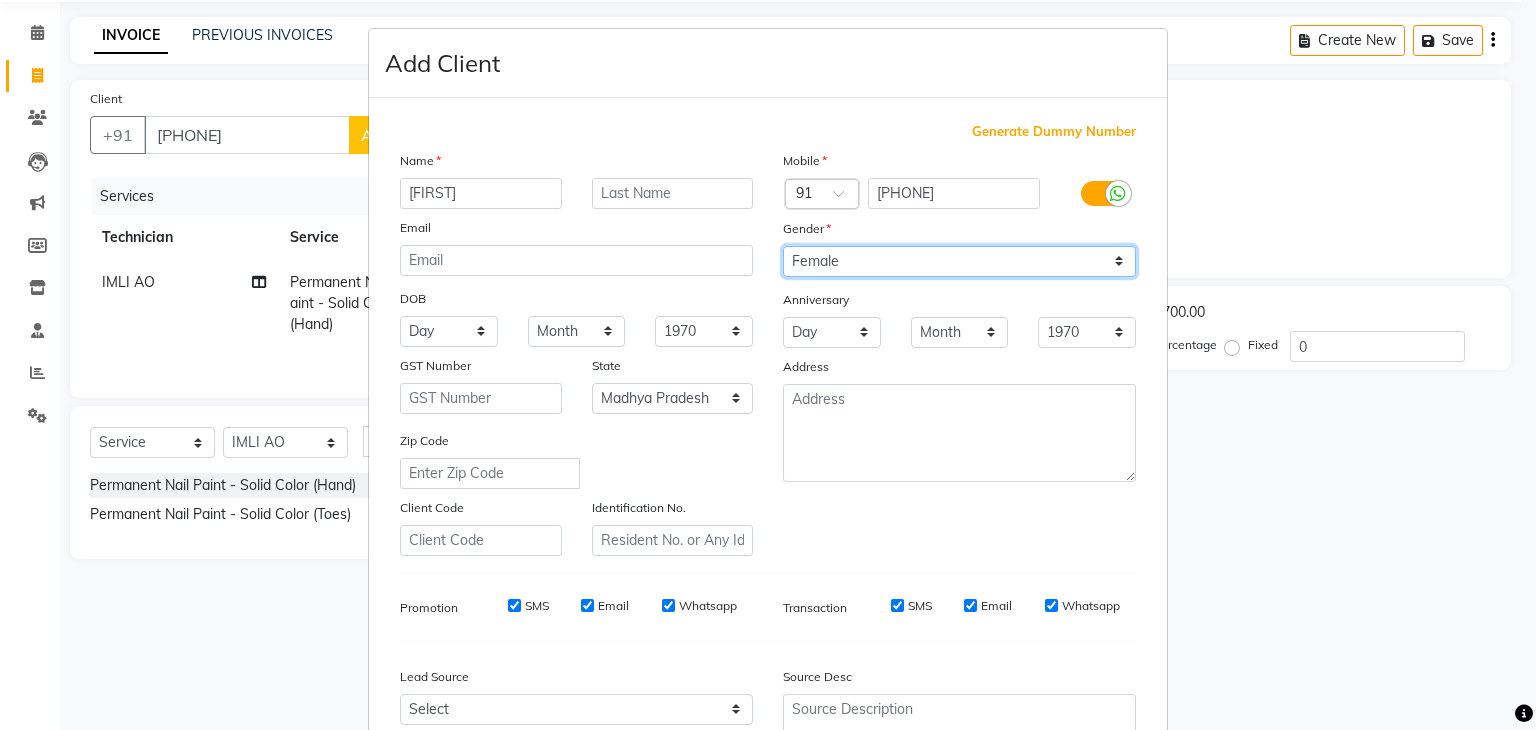 click on "Select Male Female Other Prefer Not To Say" at bounding box center (959, 261) 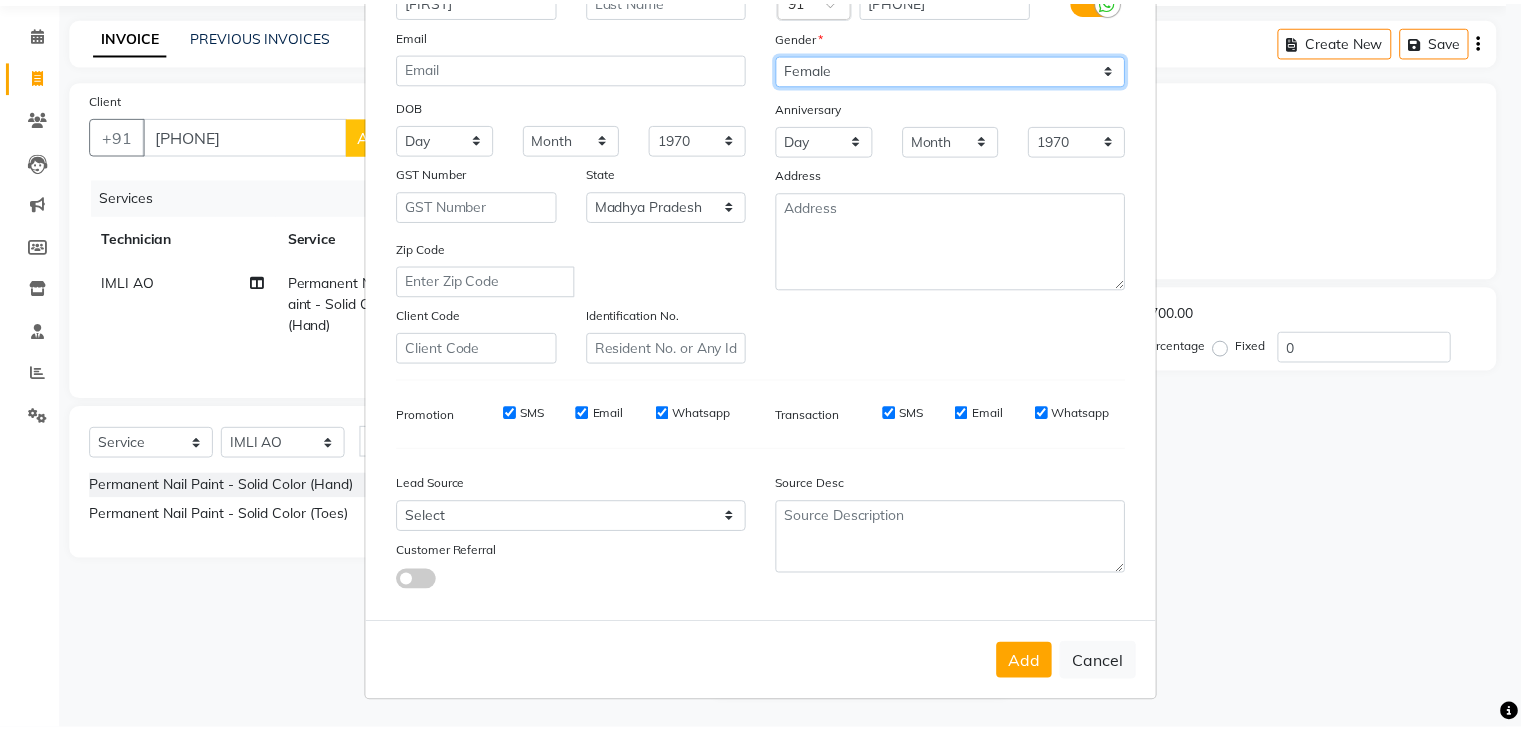scroll, scrollTop: 203, scrollLeft: 0, axis: vertical 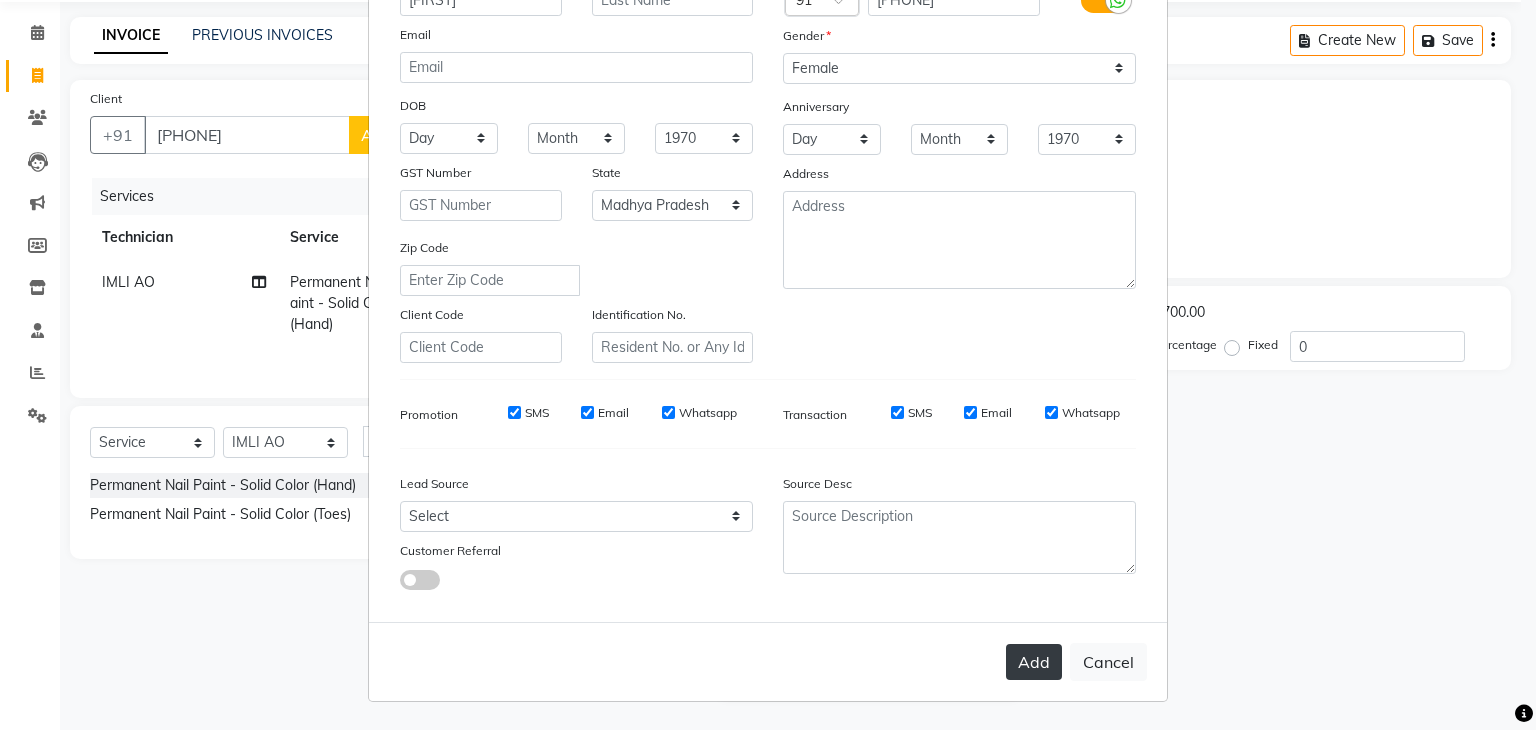 click on "Add" at bounding box center [1034, 662] 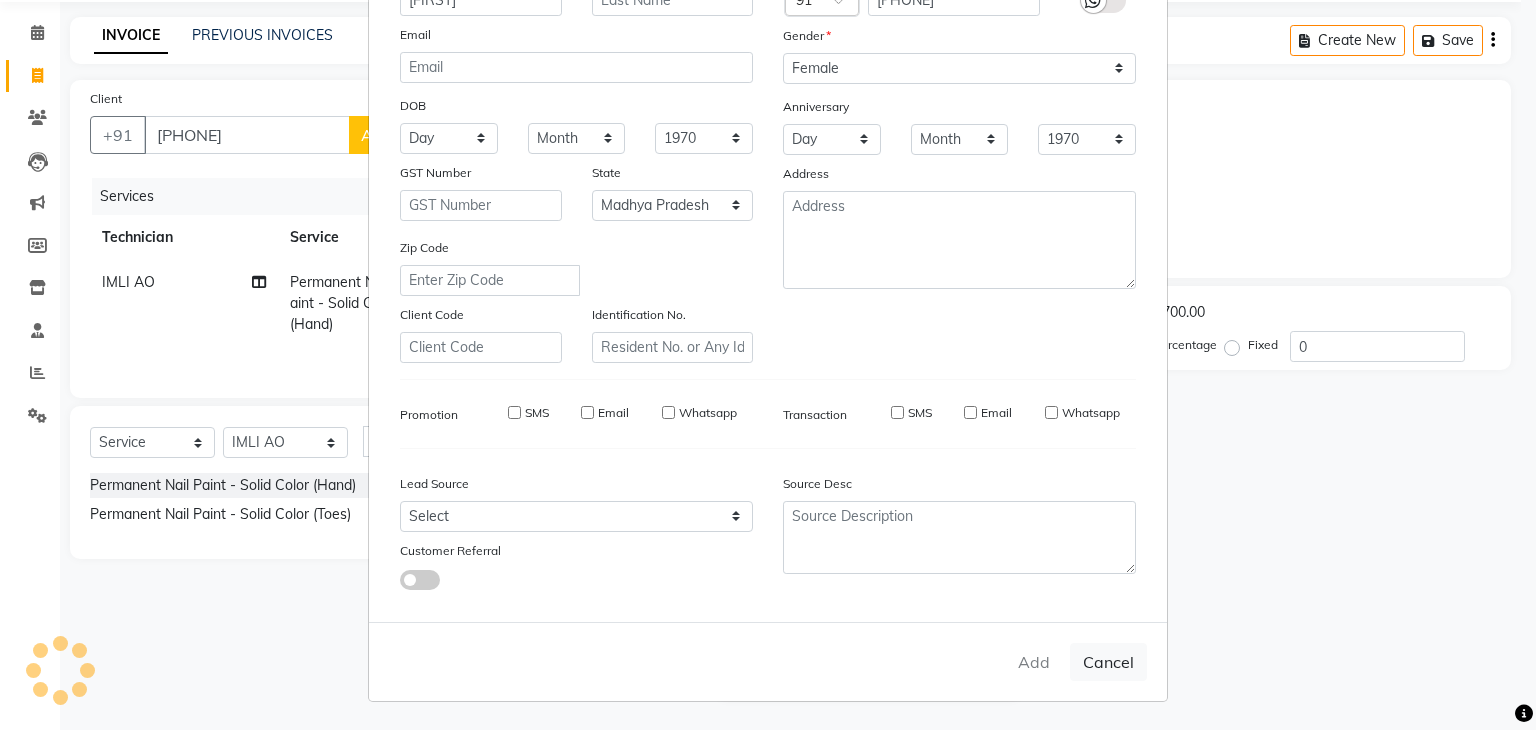 type on "92******20" 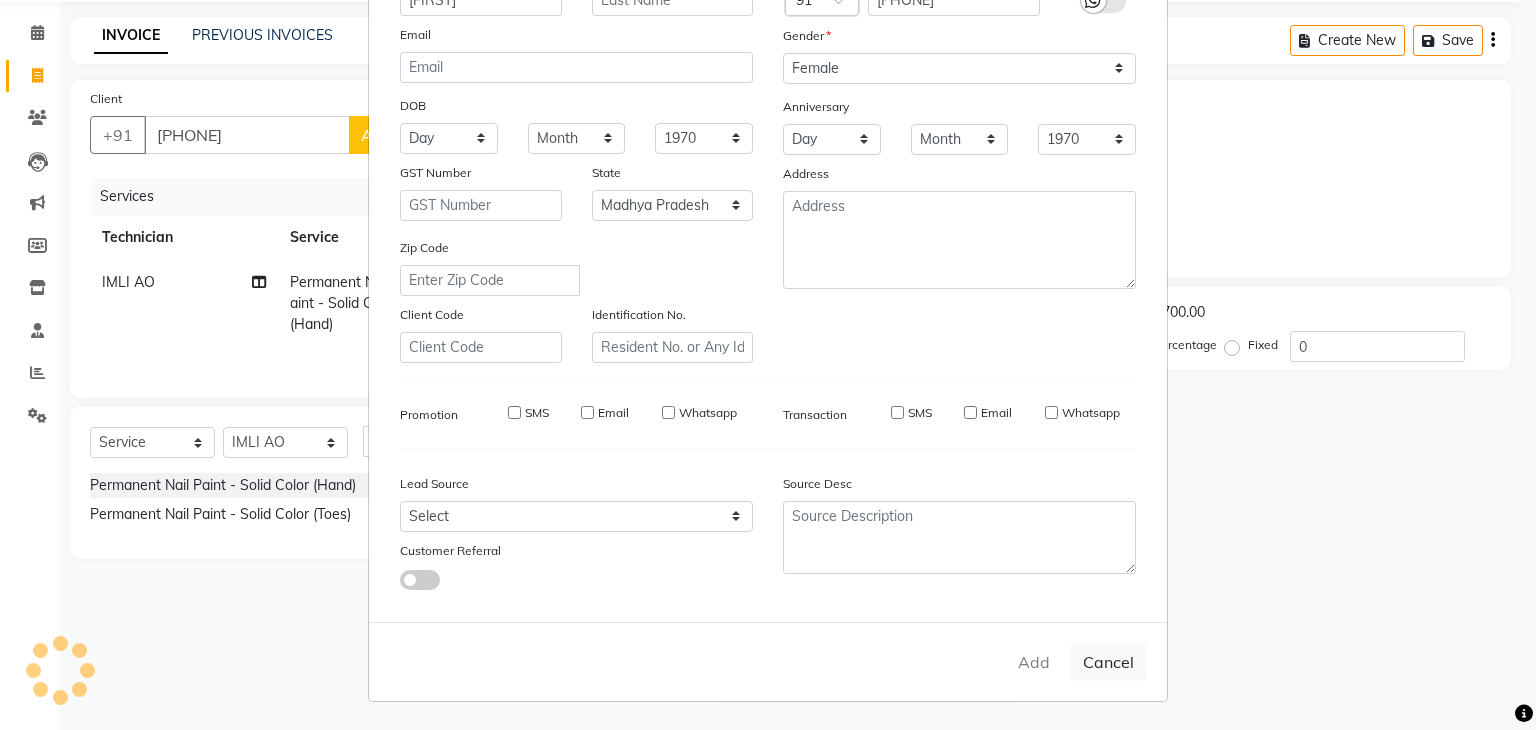 select 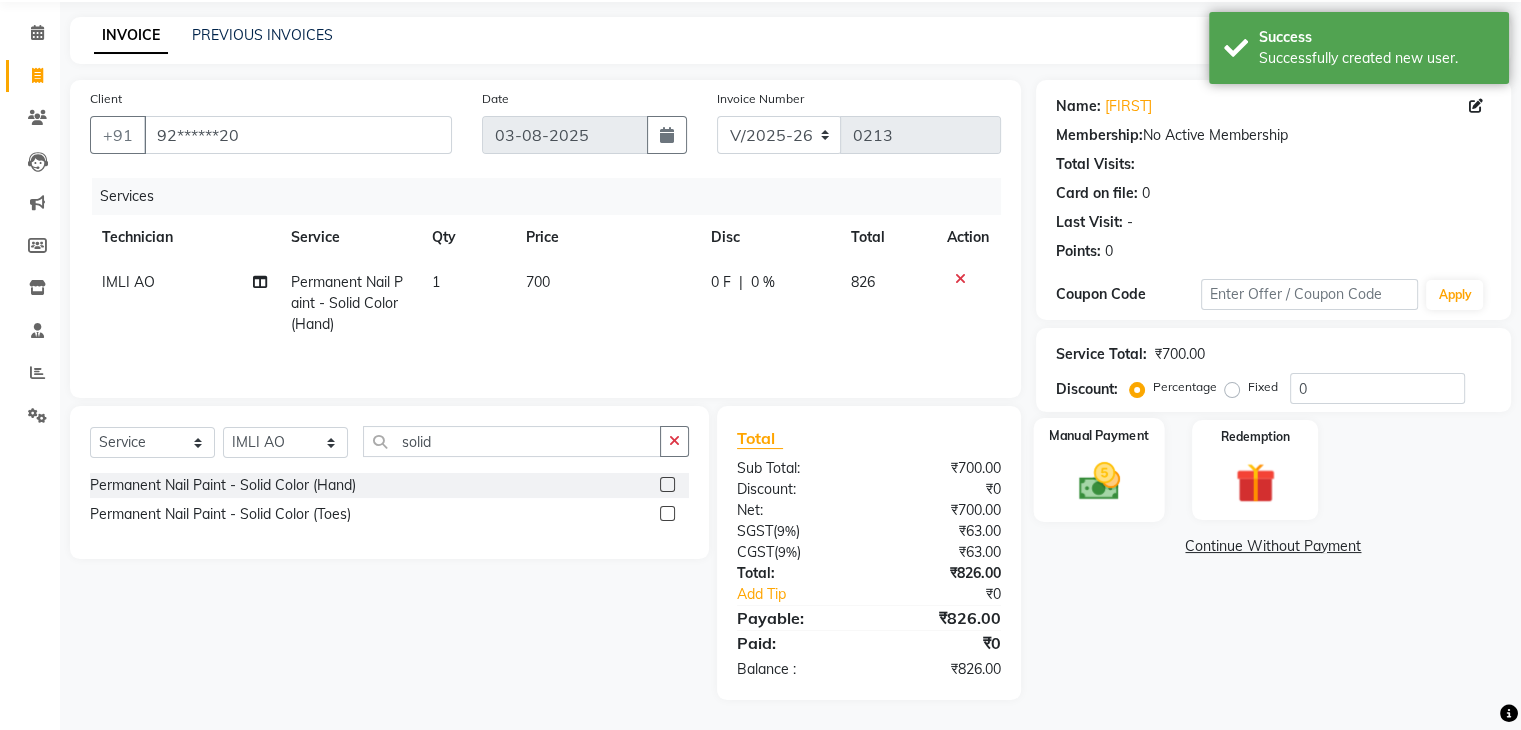 click 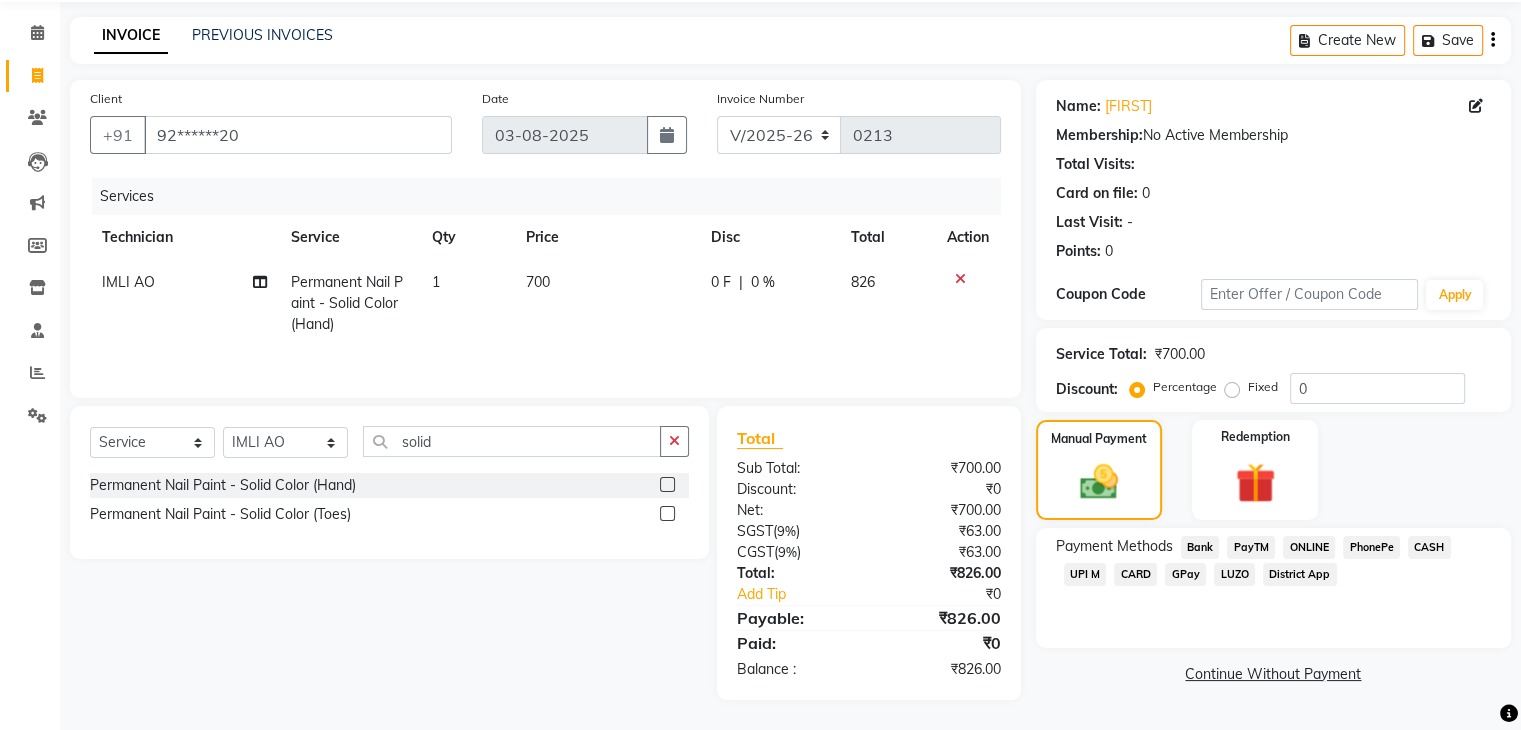 click on "ONLINE" 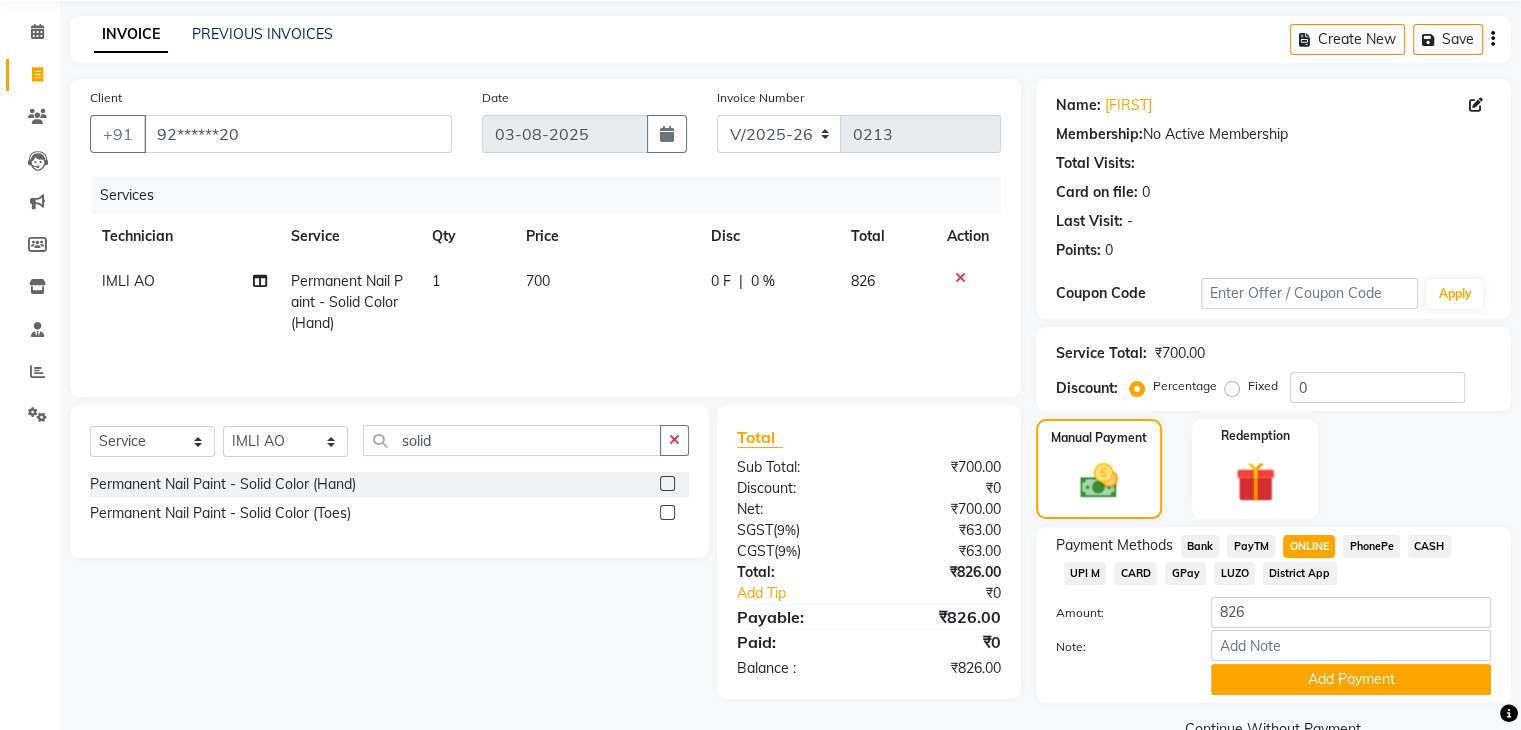 scroll, scrollTop: 117, scrollLeft: 0, axis: vertical 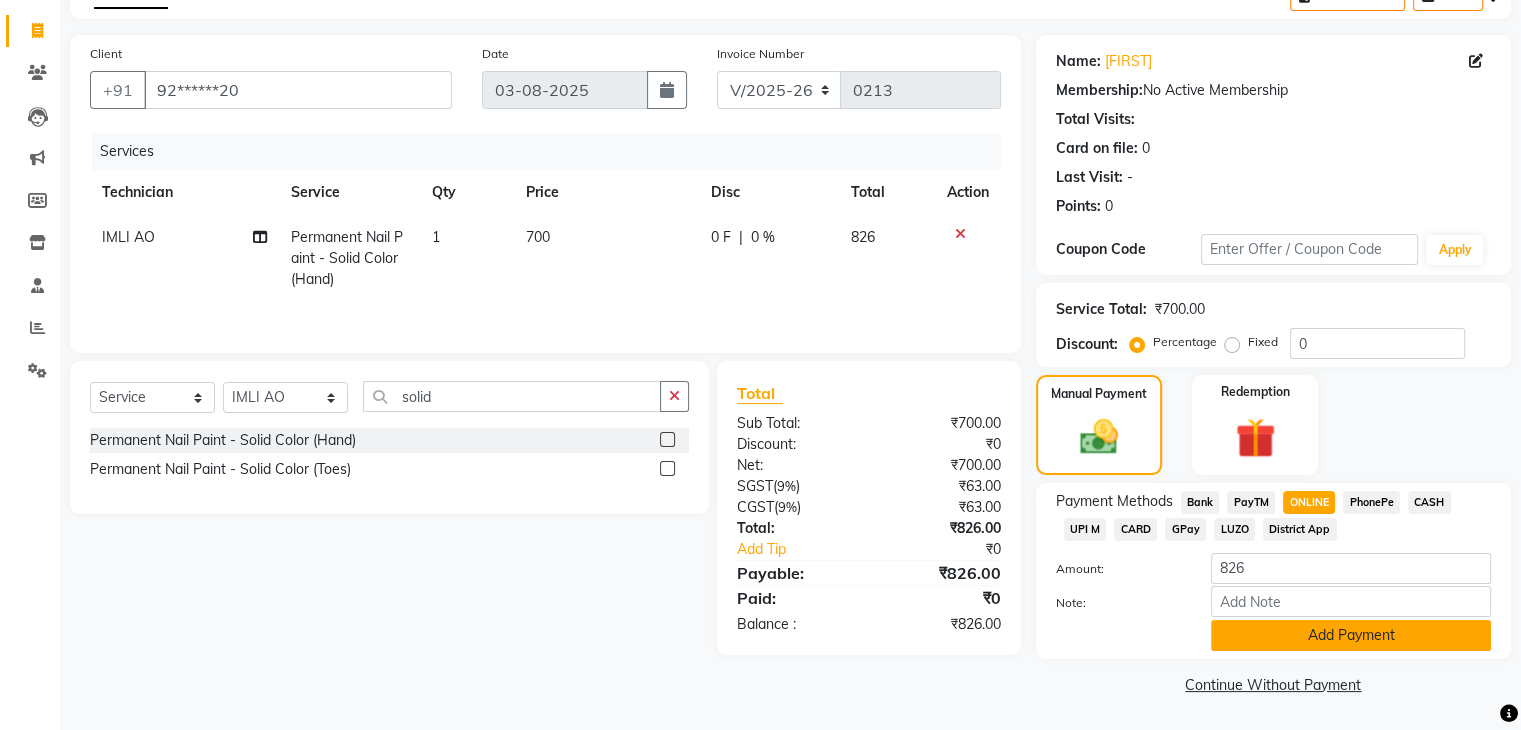 click on "Add Payment" 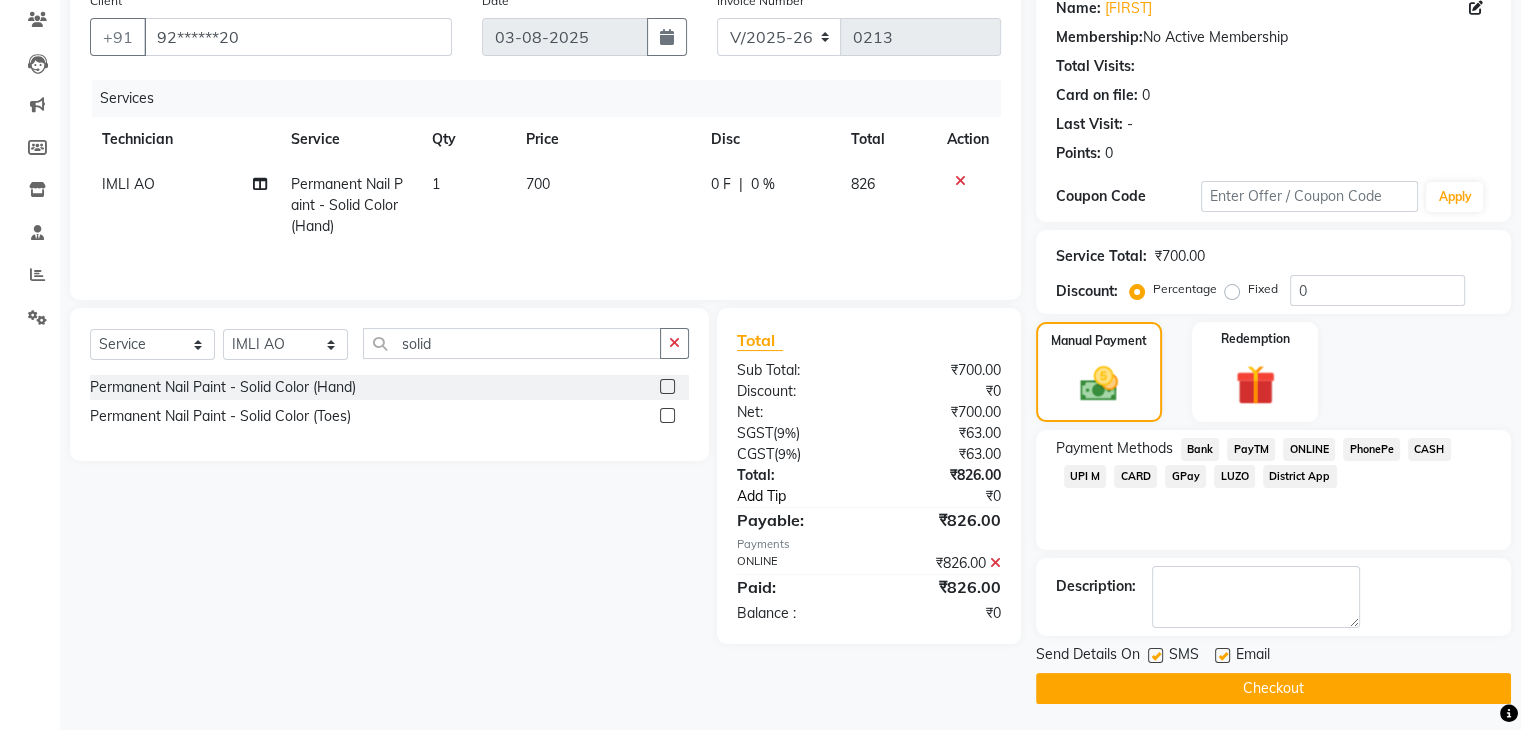 scroll, scrollTop: 171, scrollLeft: 0, axis: vertical 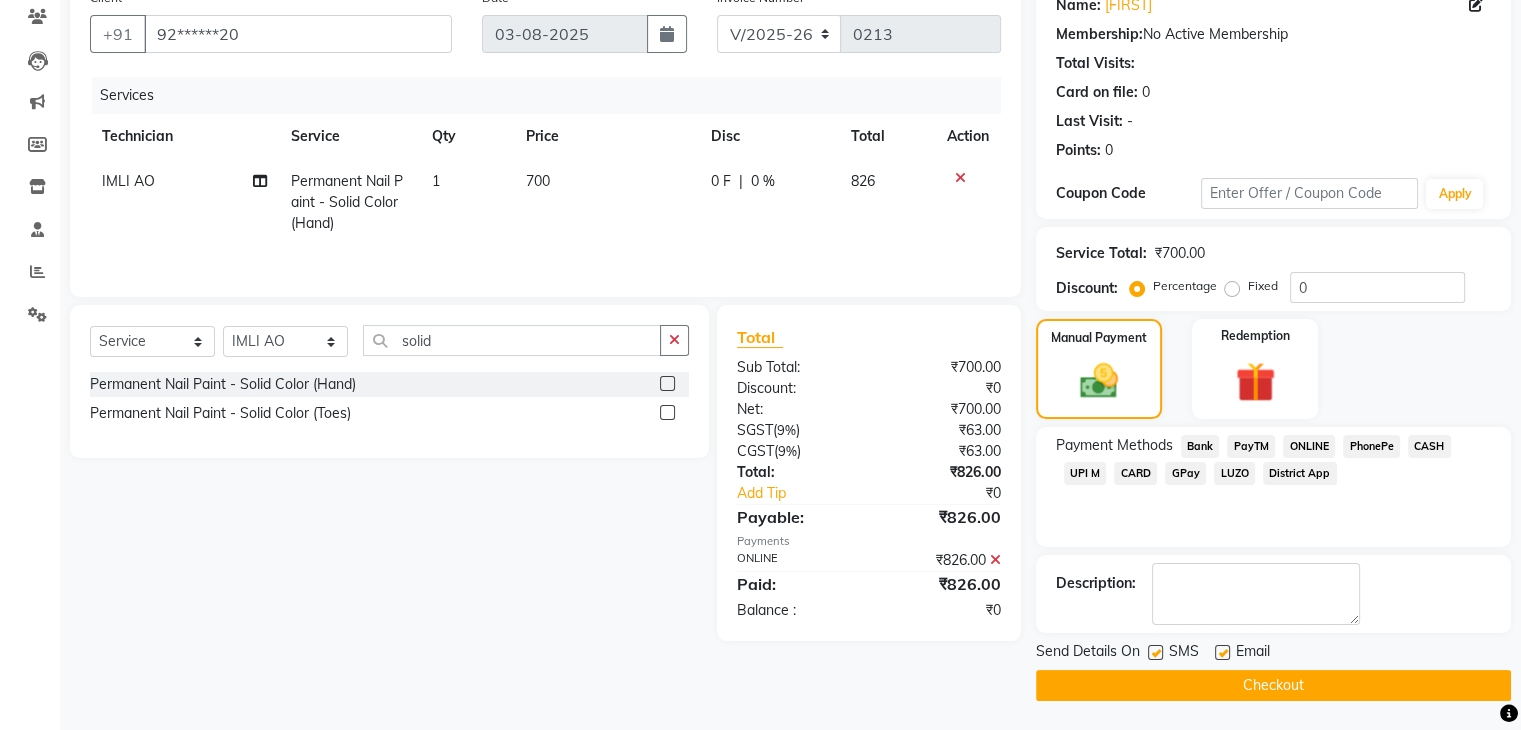 click on "Checkout" 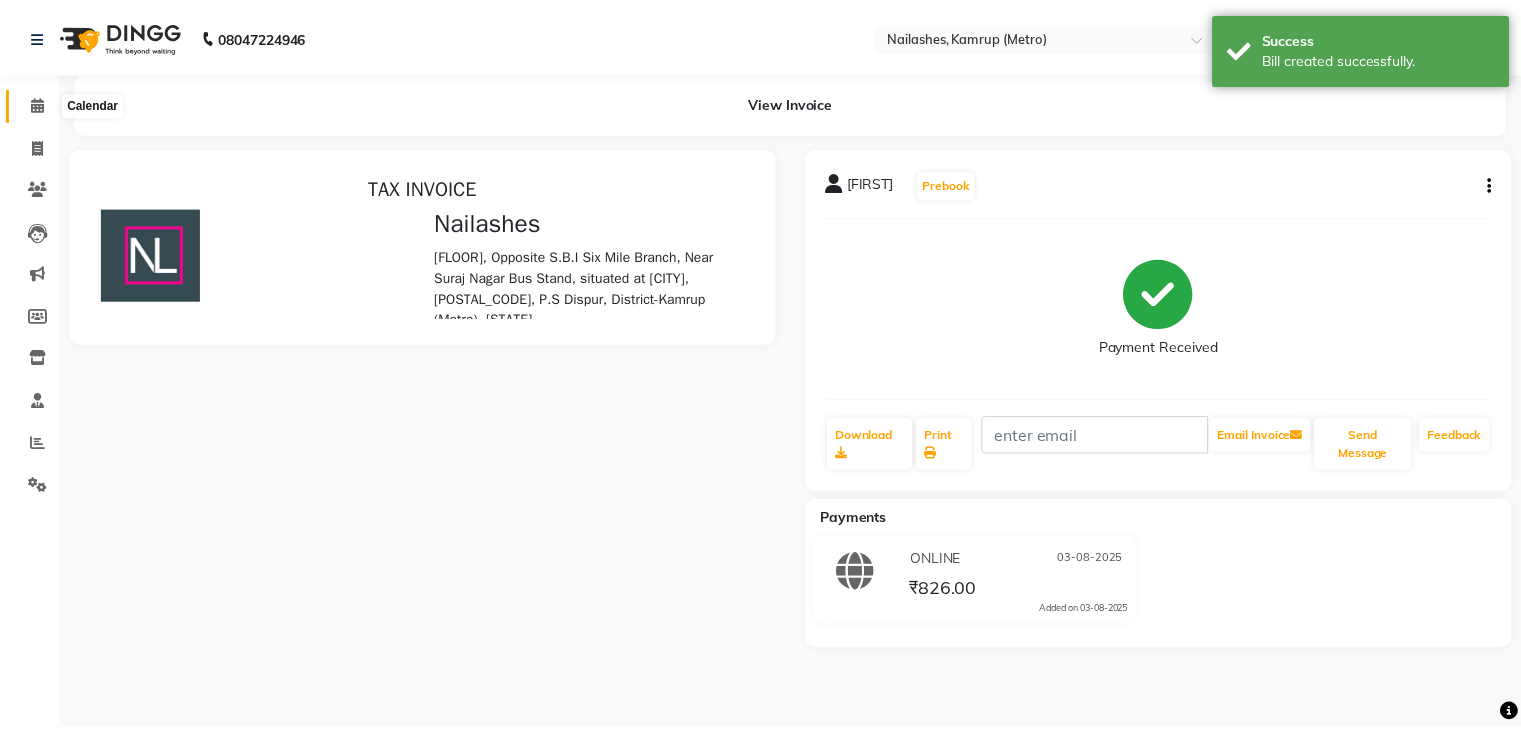 scroll, scrollTop: 0, scrollLeft: 0, axis: both 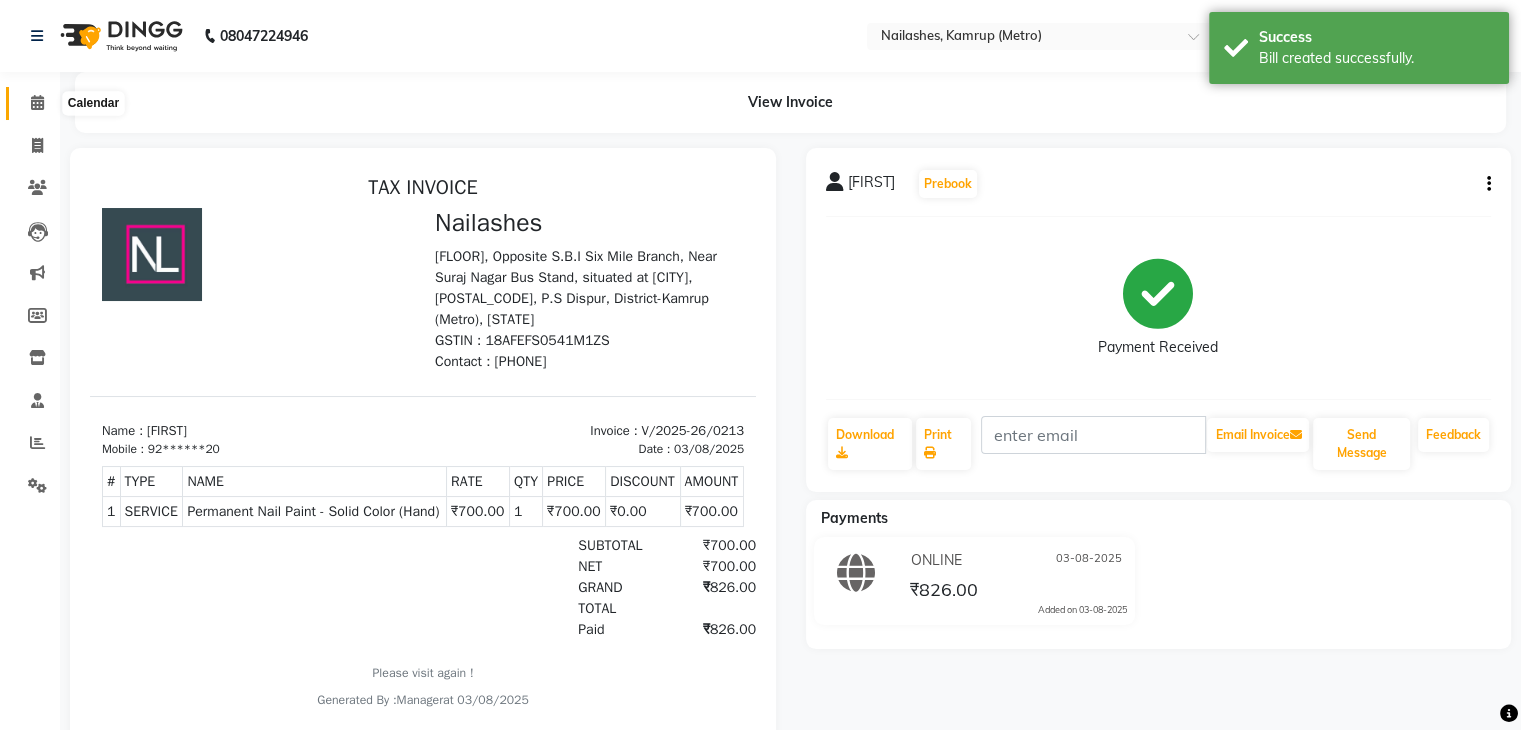 click 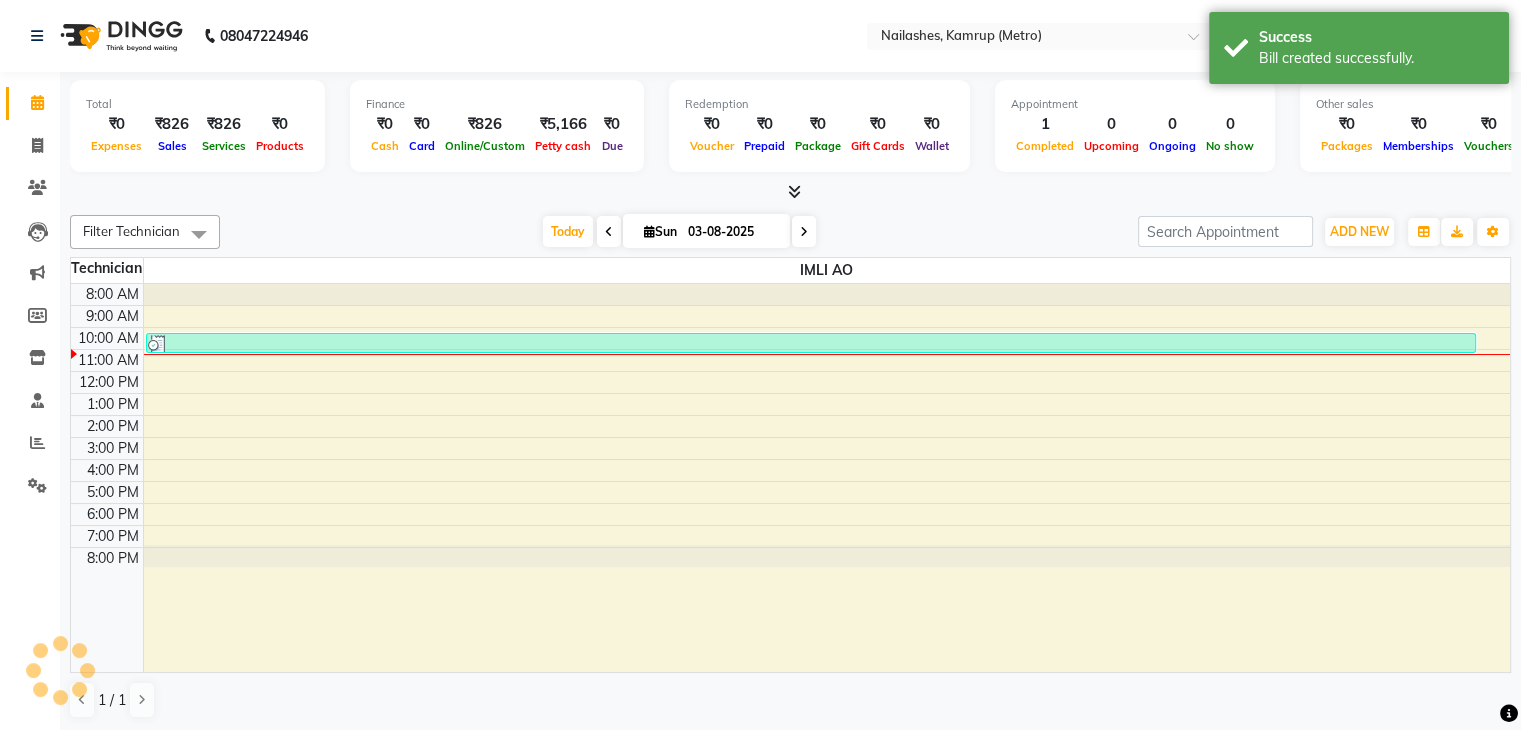 click at bounding box center [790, 192] 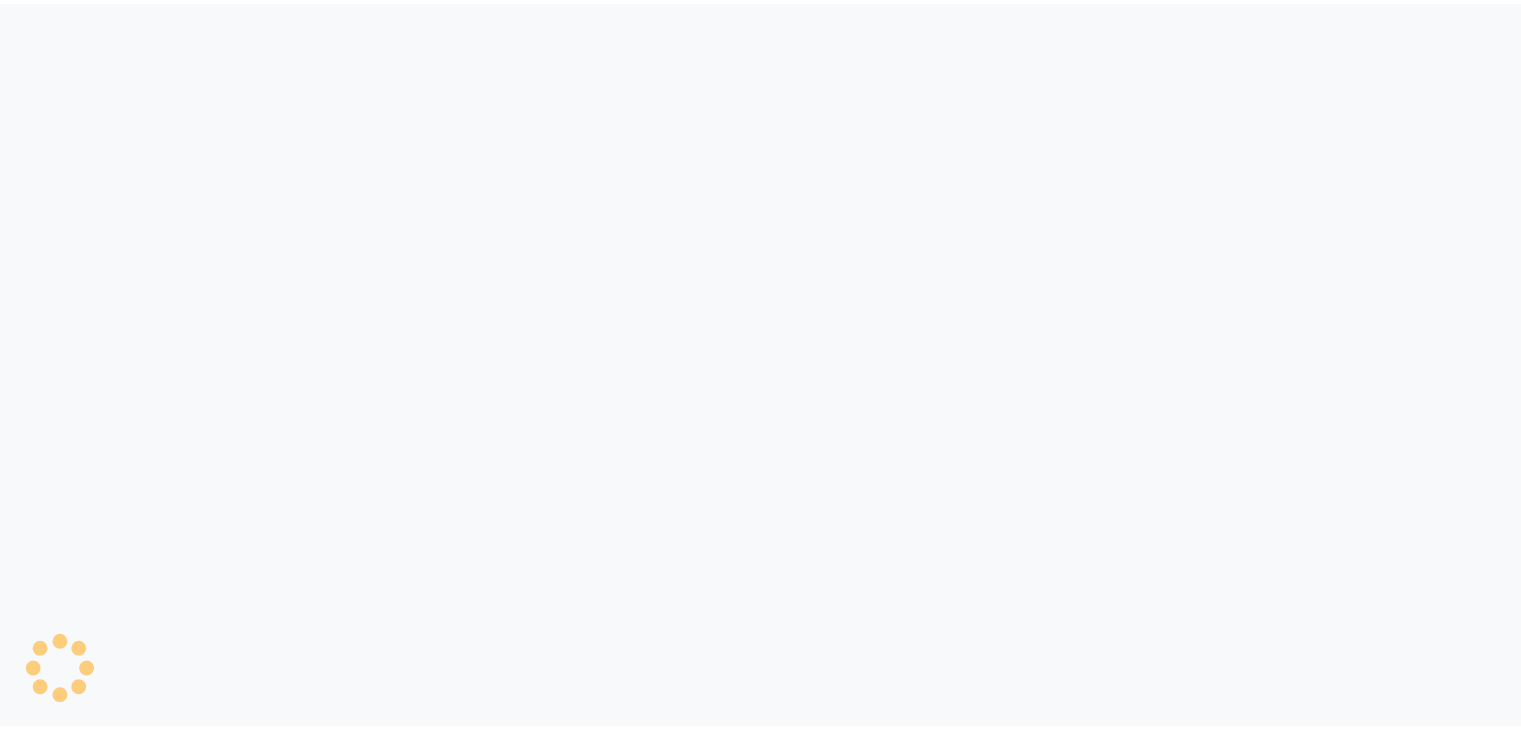 scroll, scrollTop: 0, scrollLeft: 0, axis: both 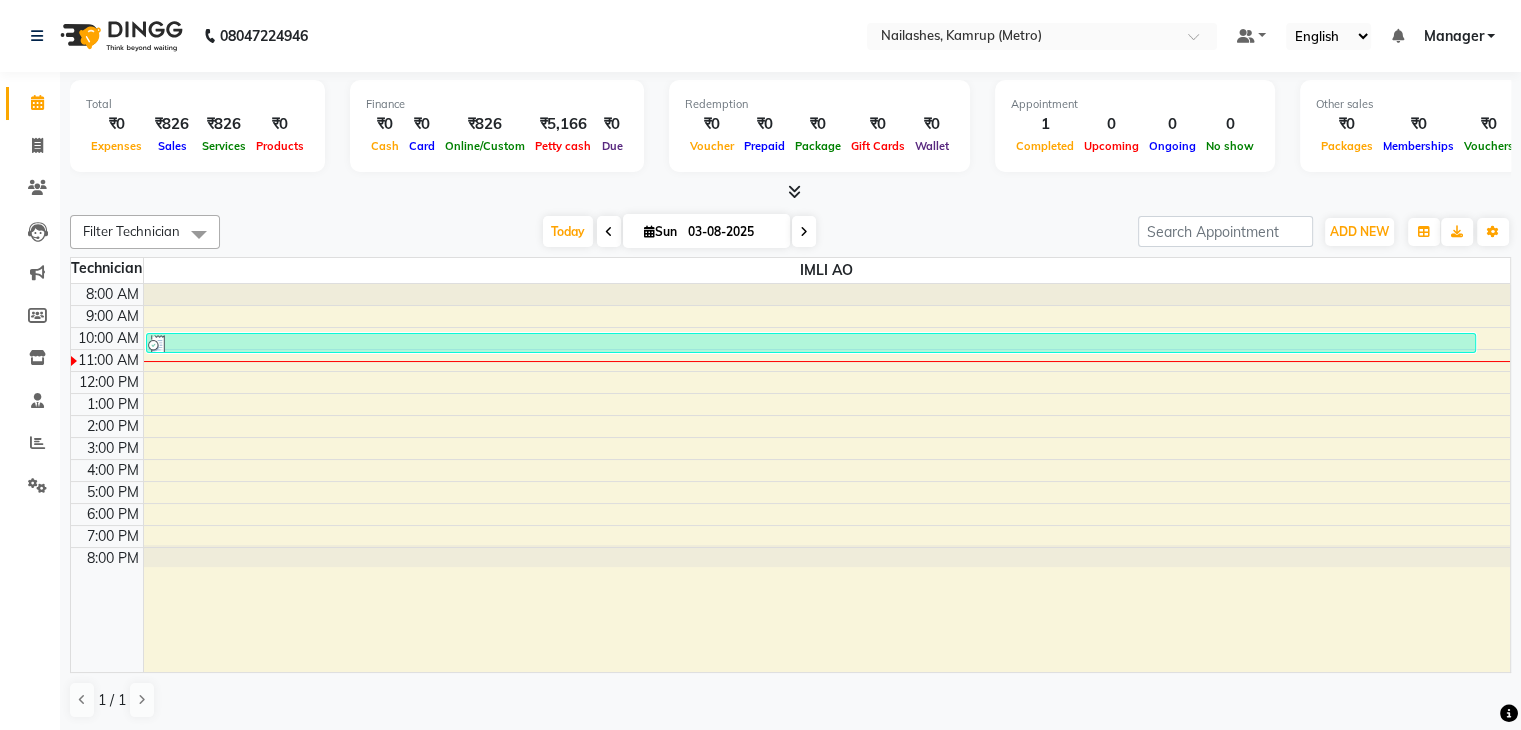 click at bounding box center [790, 192] 